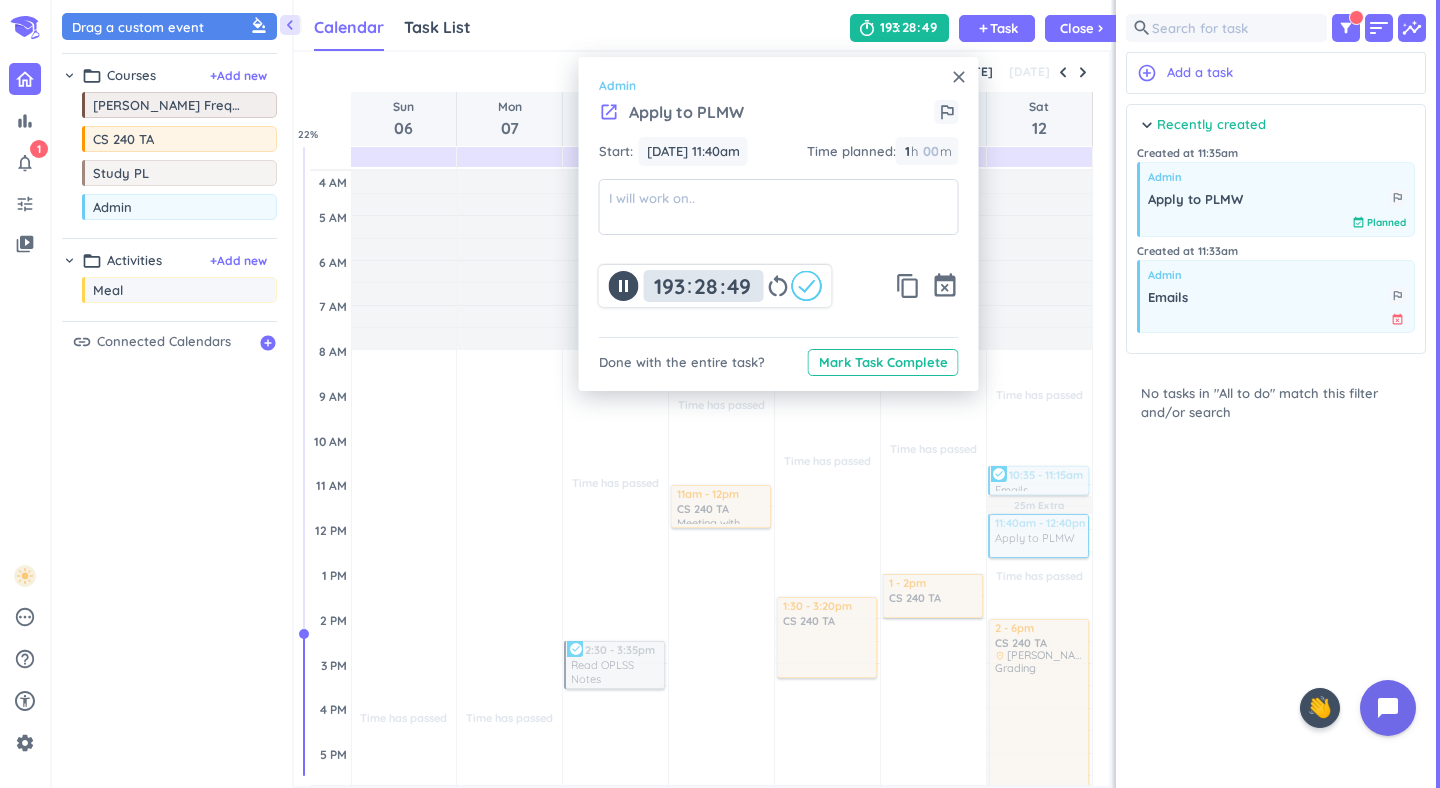 scroll, scrollTop: 0, scrollLeft: 0, axis: both 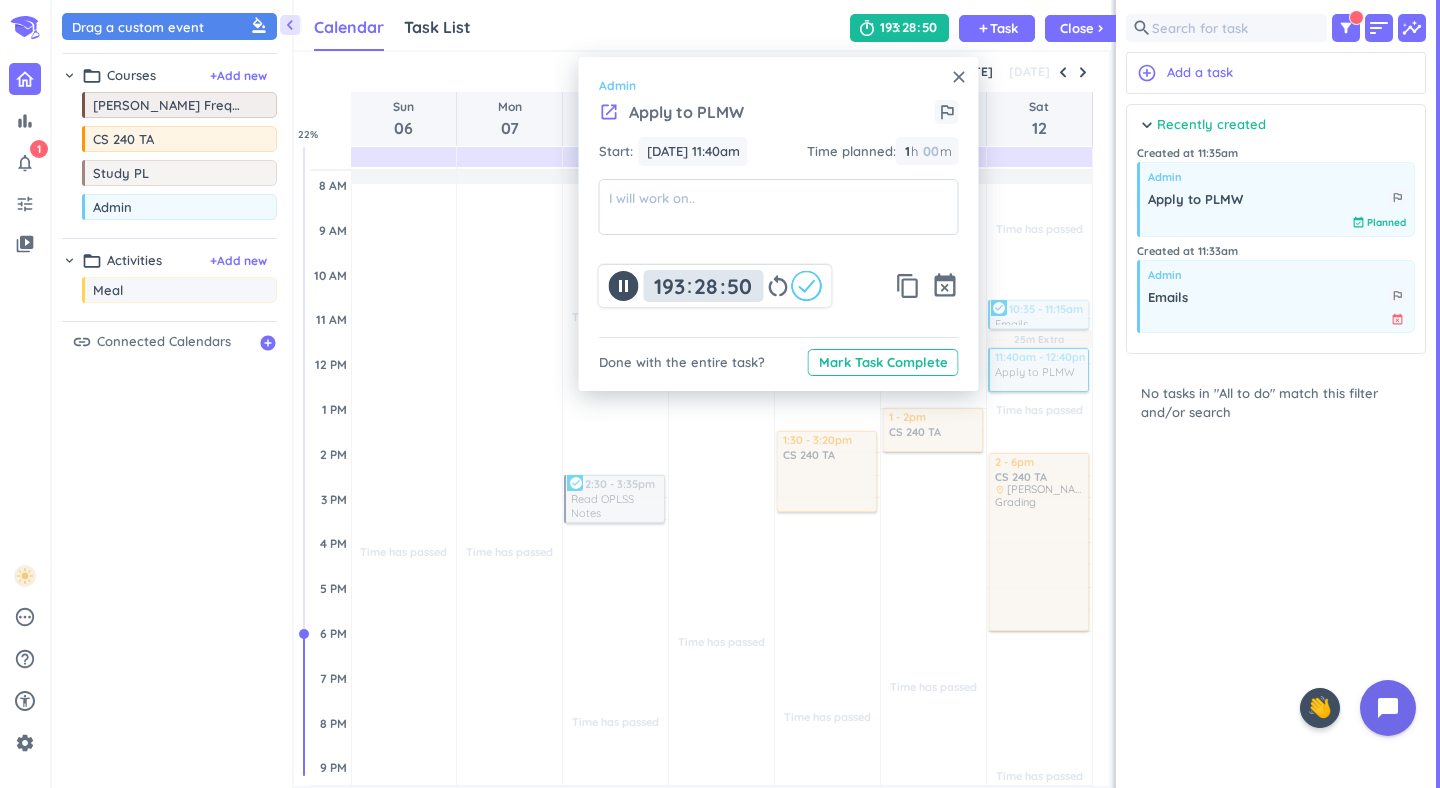 click on "193" at bounding box center (666, 286) 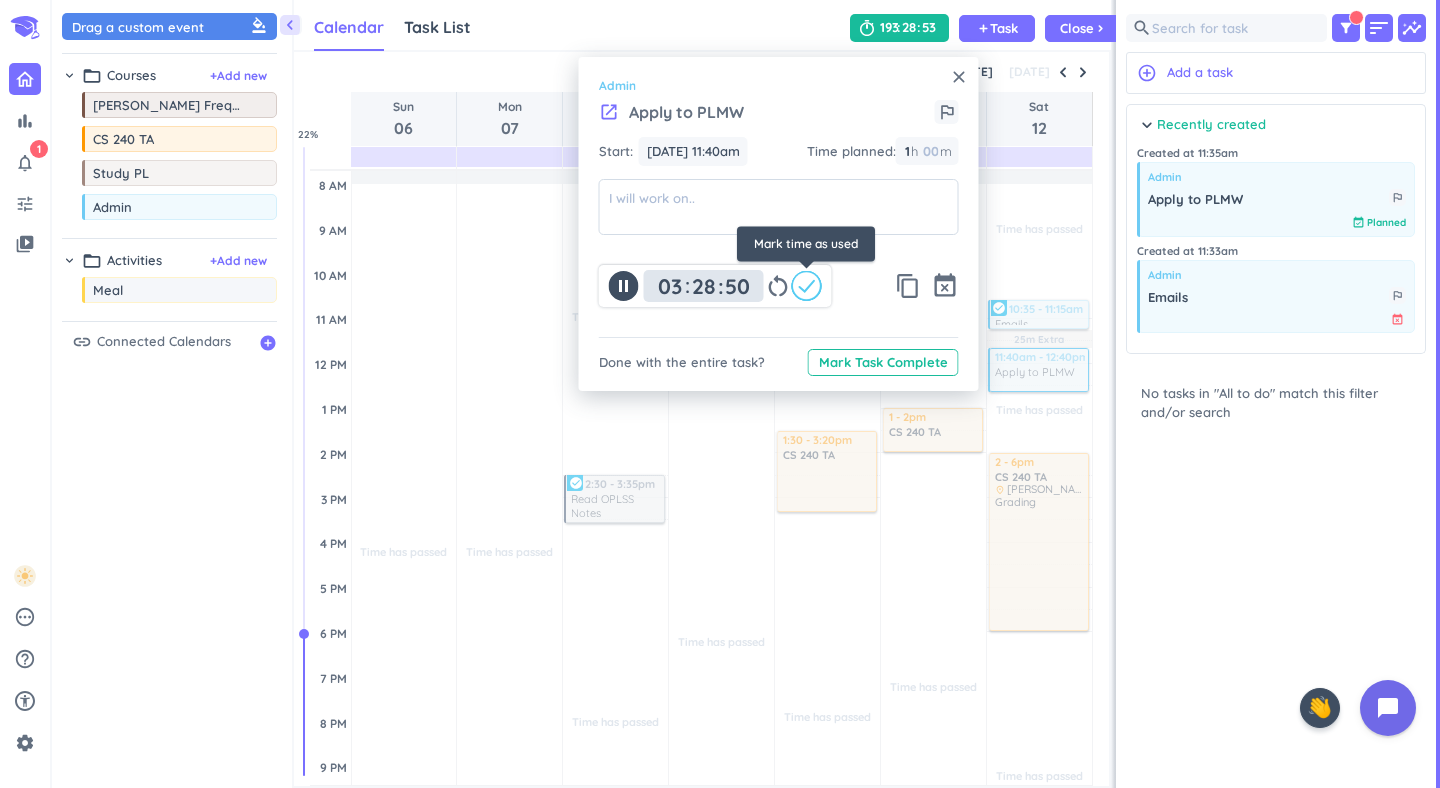 type on "03" 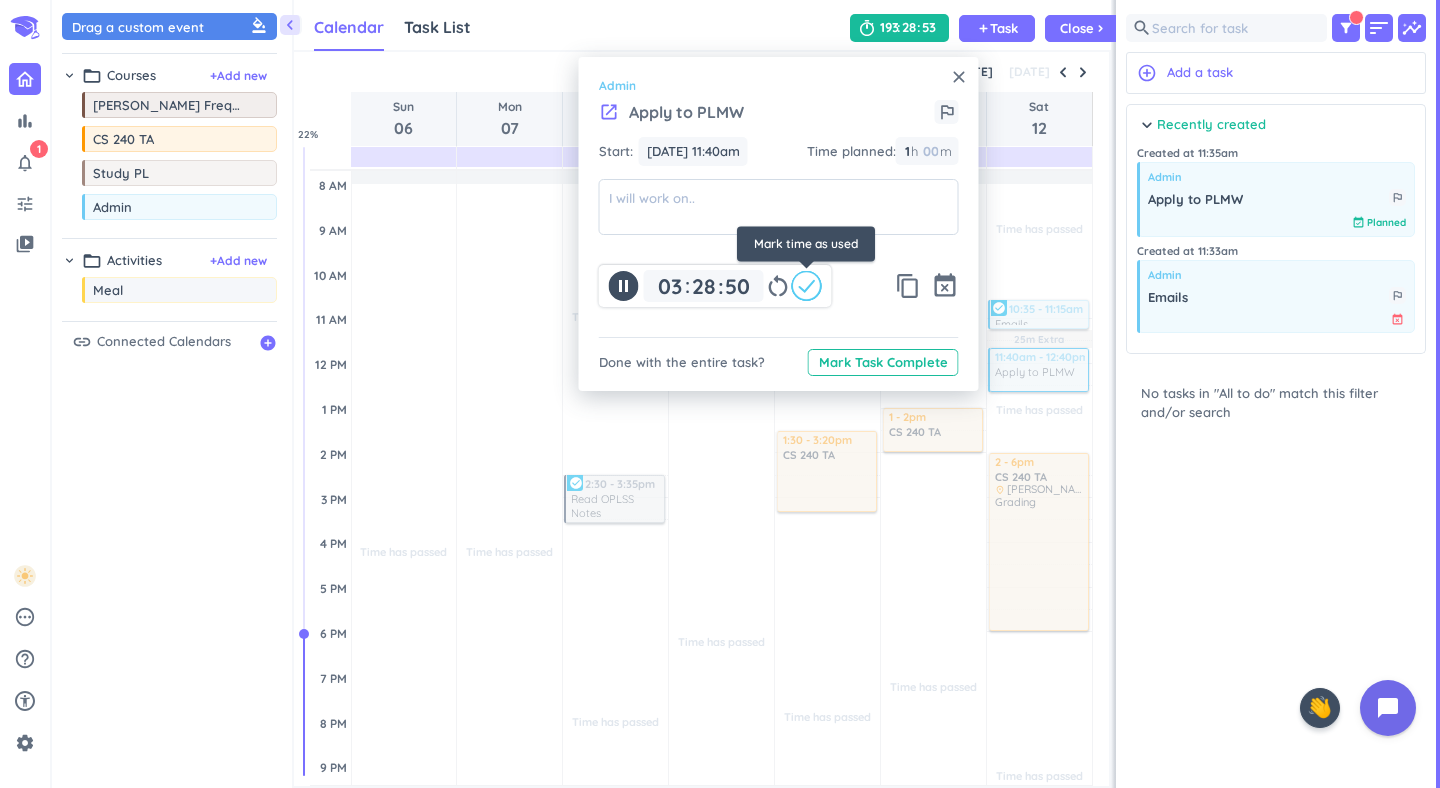 click 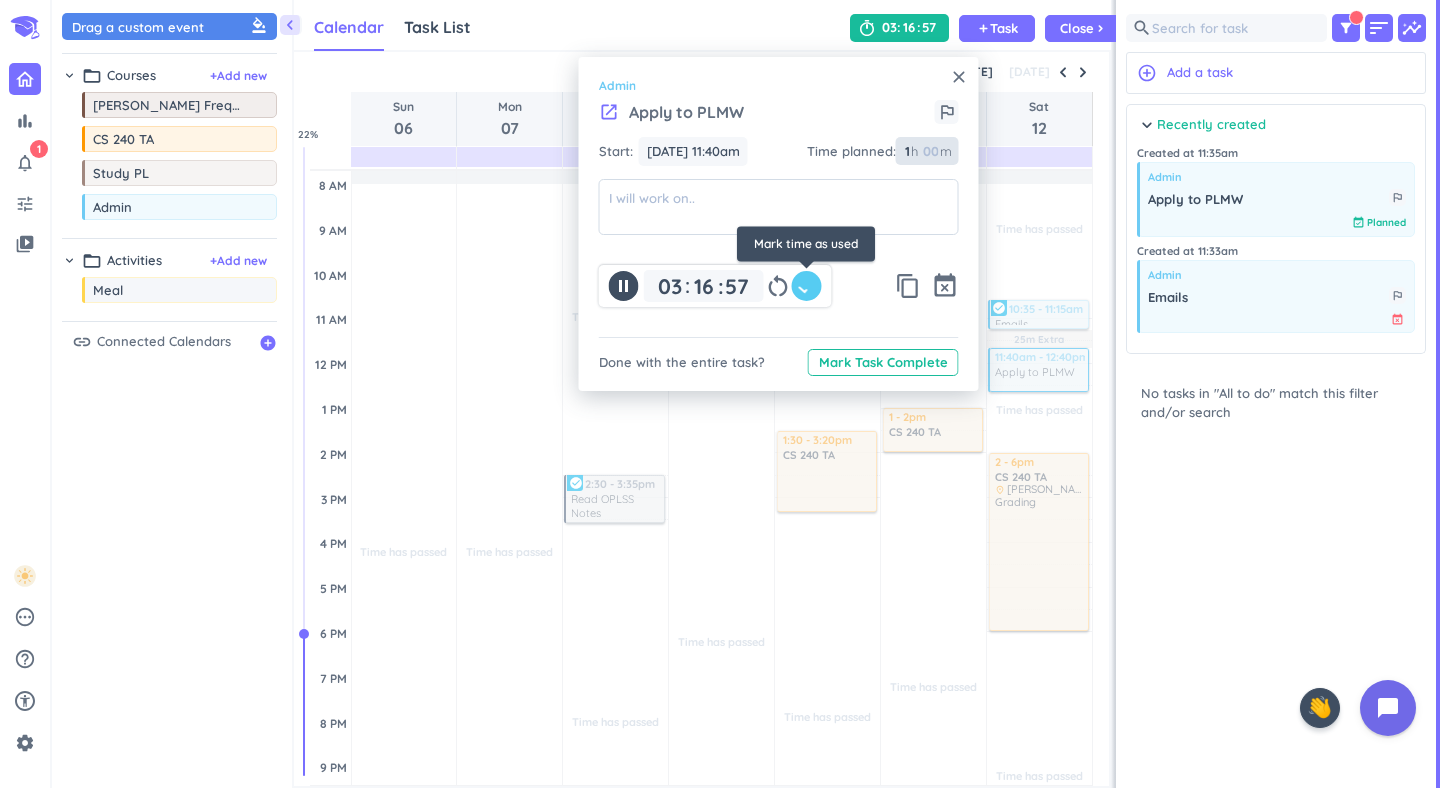 type on "28" 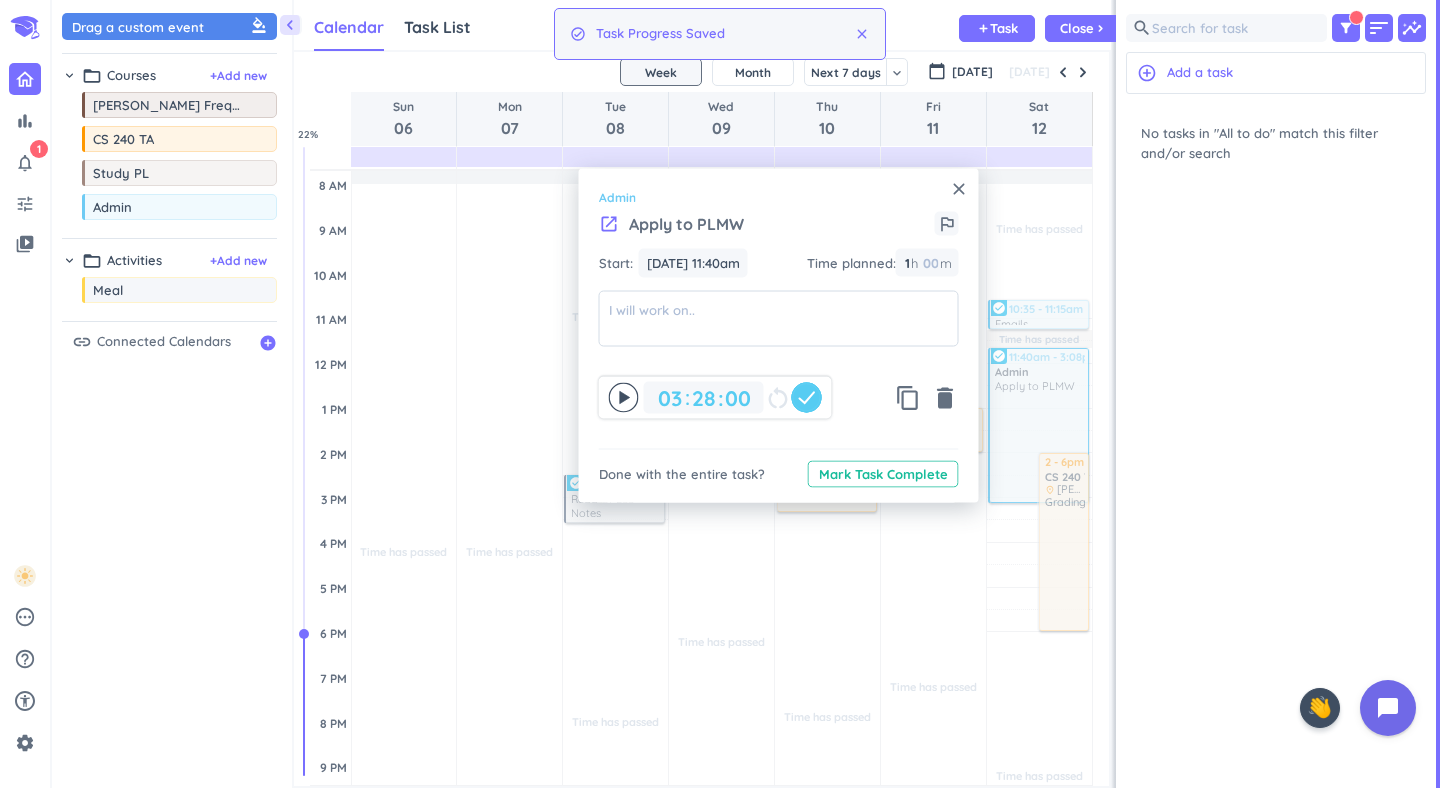 click on "close" at bounding box center (959, 189) 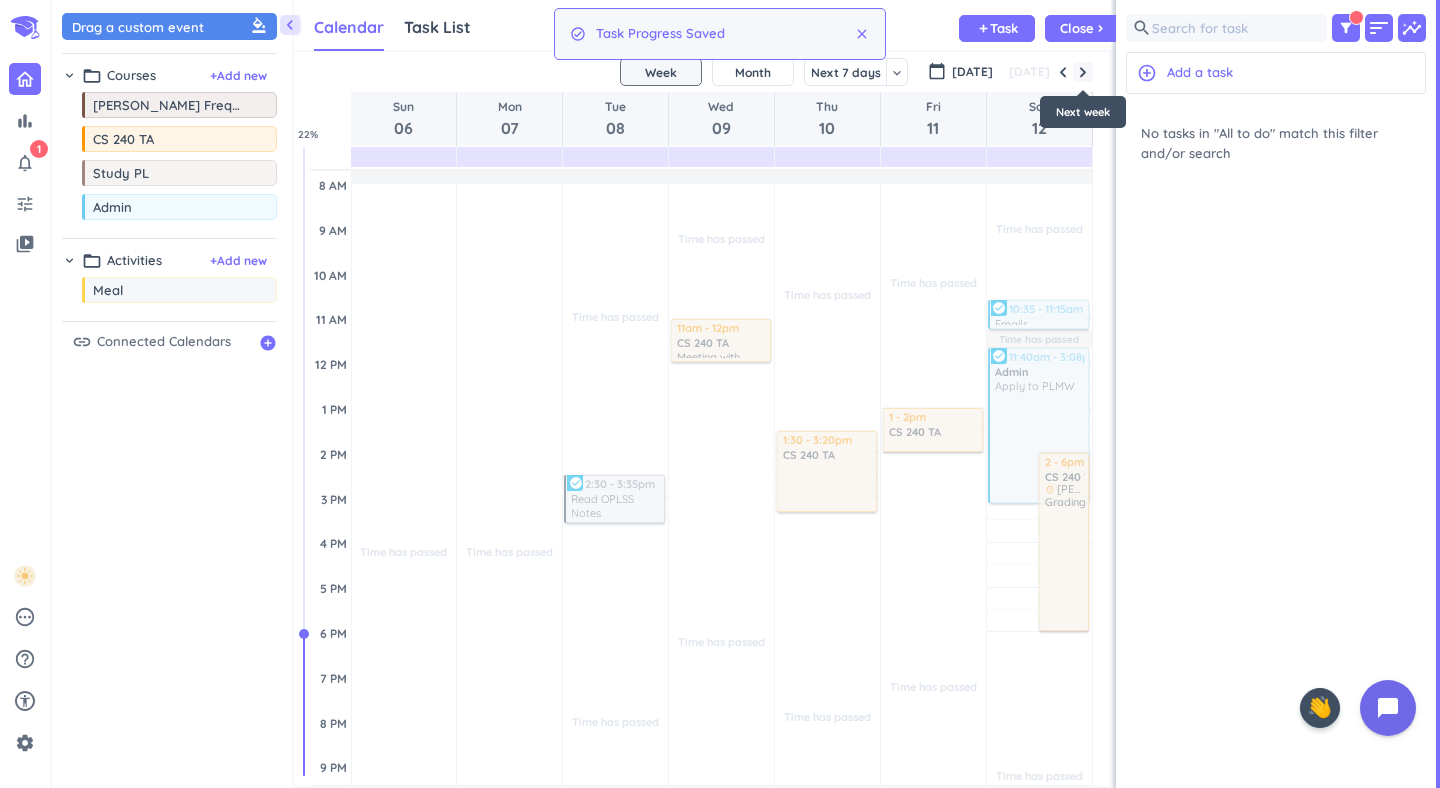 click at bounding box center [1083, 72] 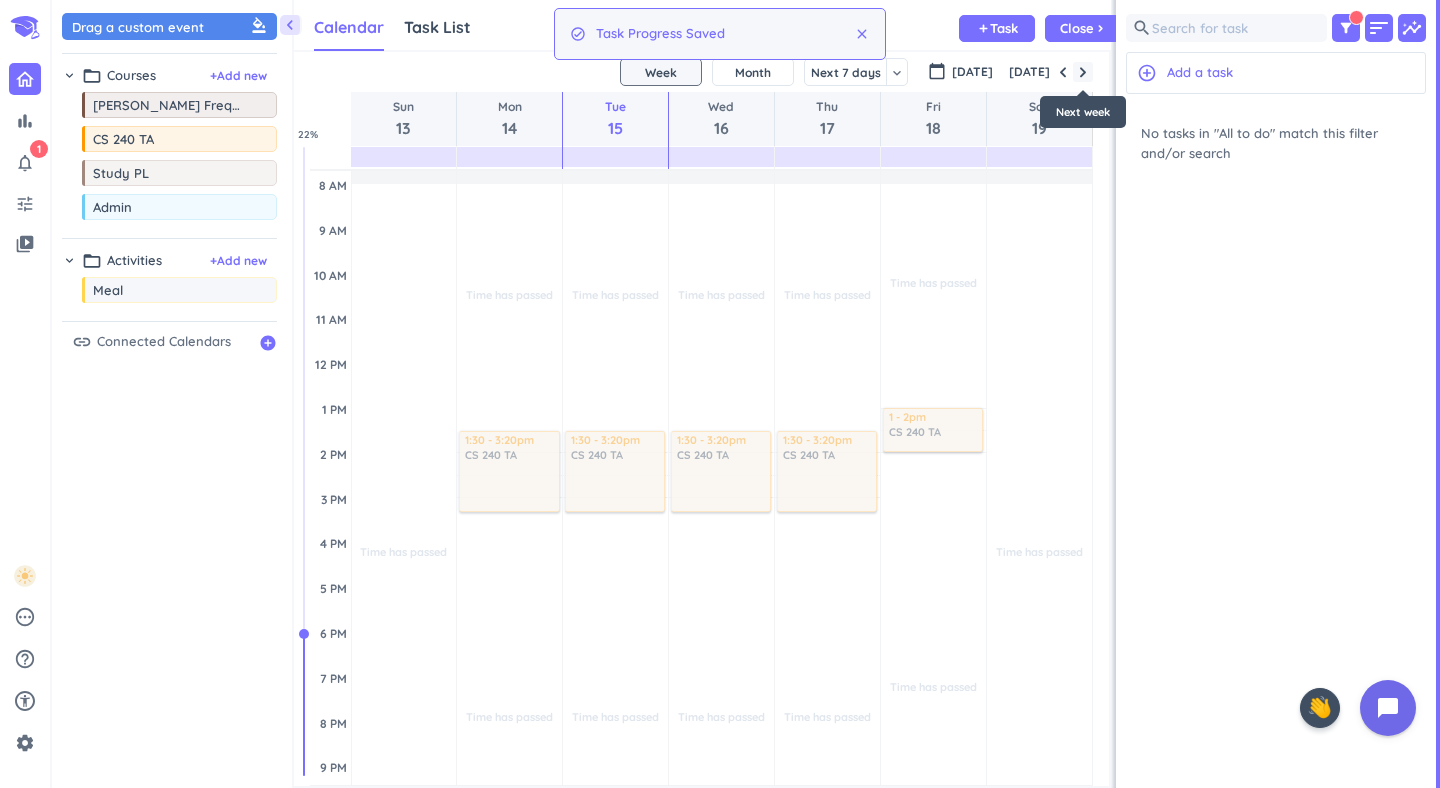 scroll, scrollTop: 91, scrollLeft: 0, axis: vertical 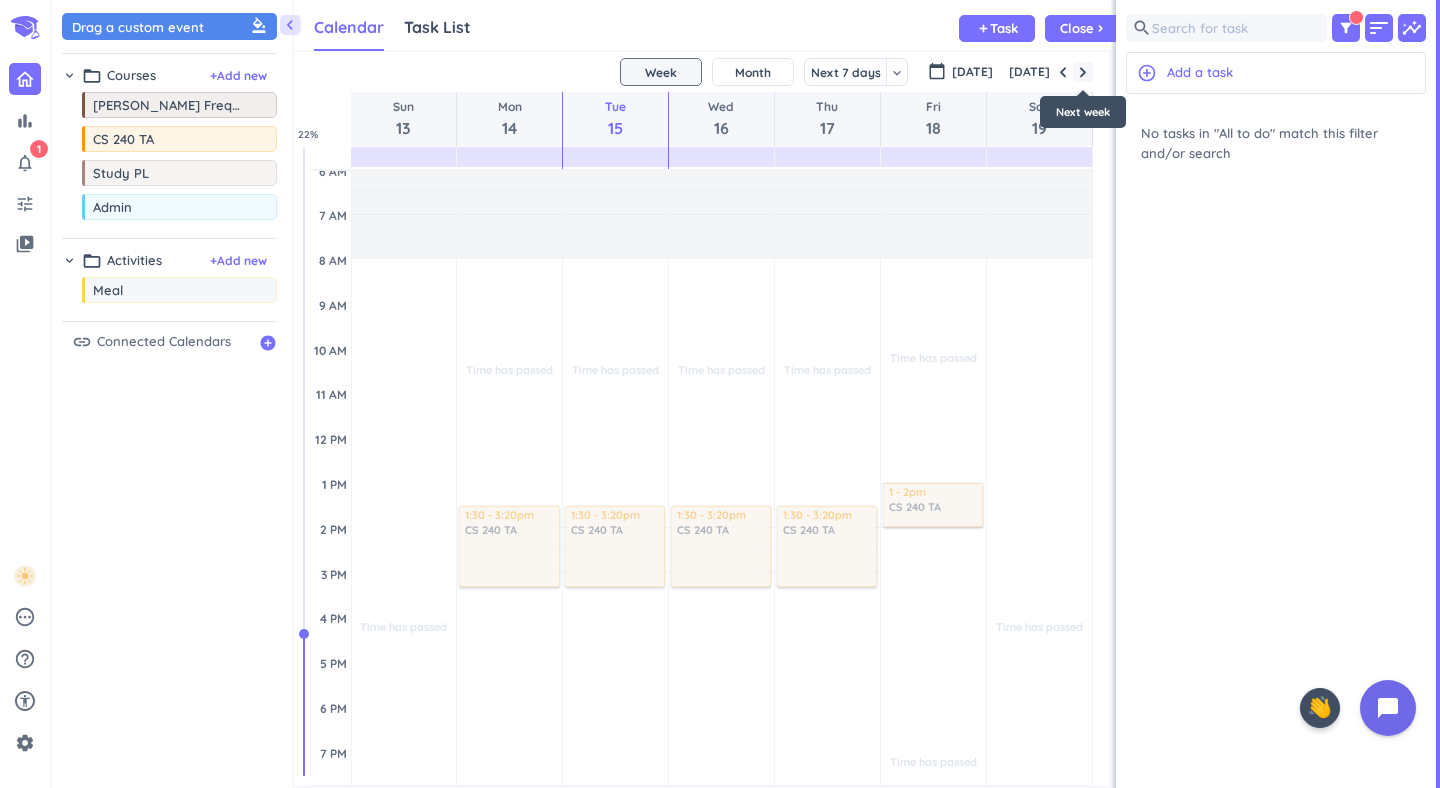 click at bounding box center [1083, 72] 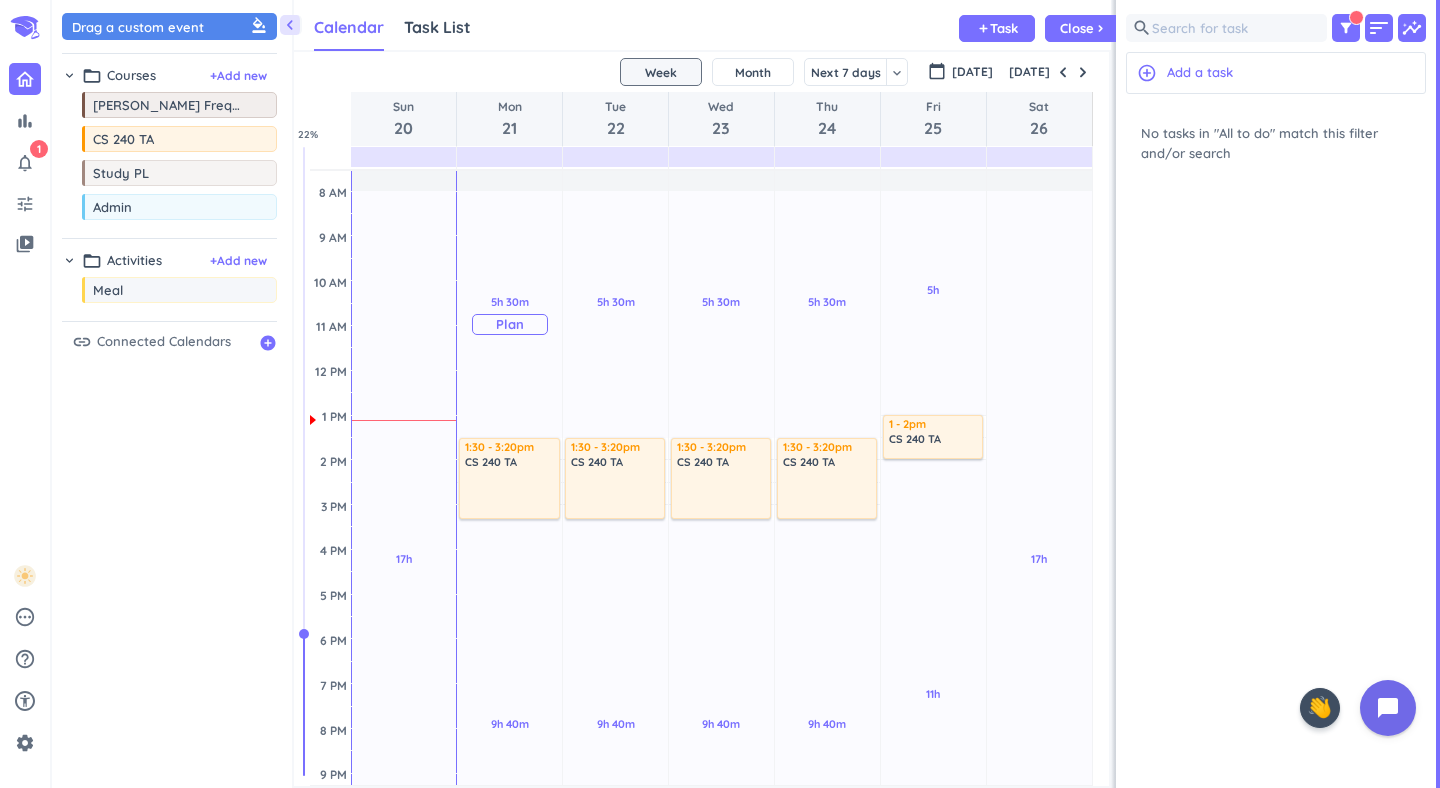 scroll, scrollTop: 166, scrollLeft: 0, axis: vertical 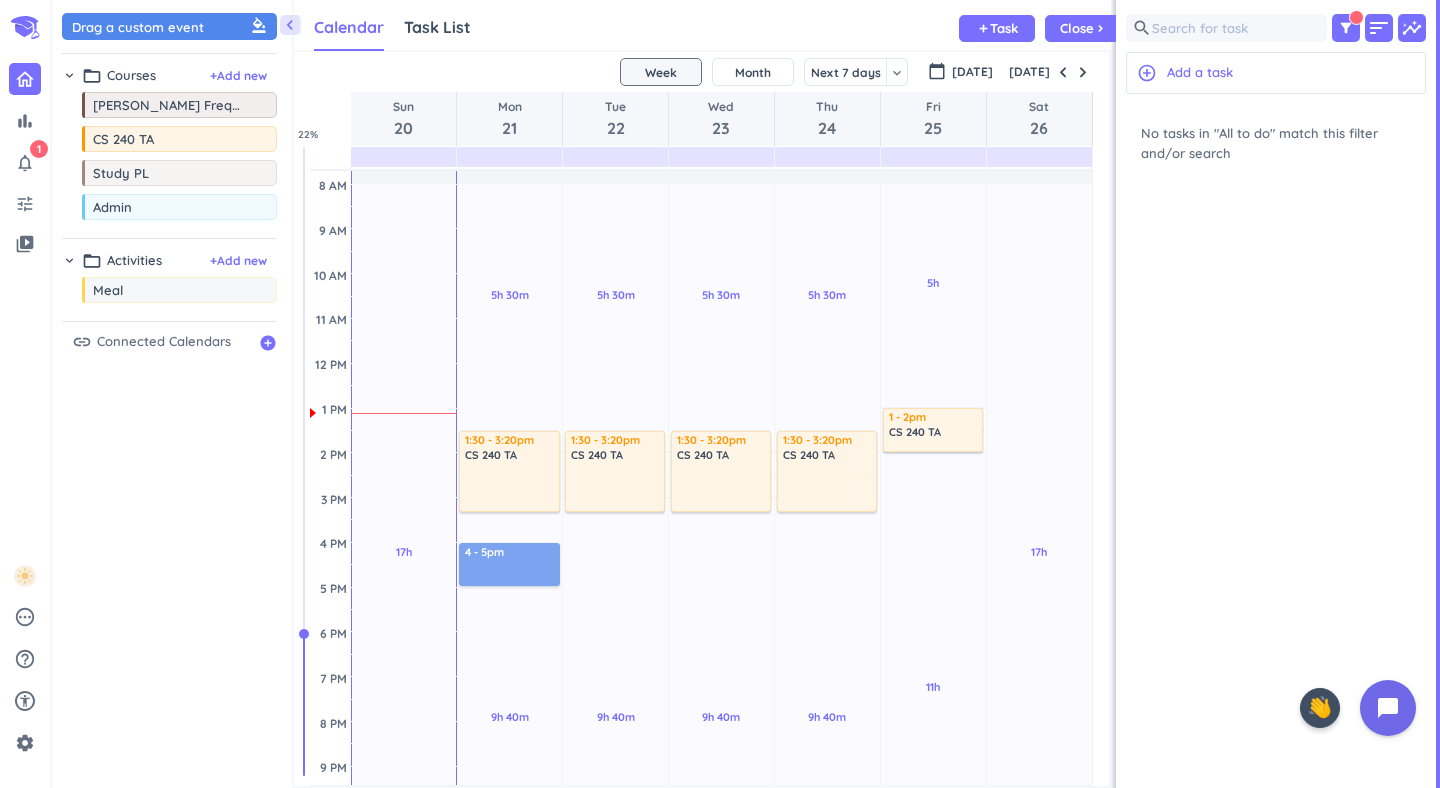 drag, startPoint x: 152, startPoint y: 32, endPoint x: 521, endPoint y: 546, distance: 632.73773 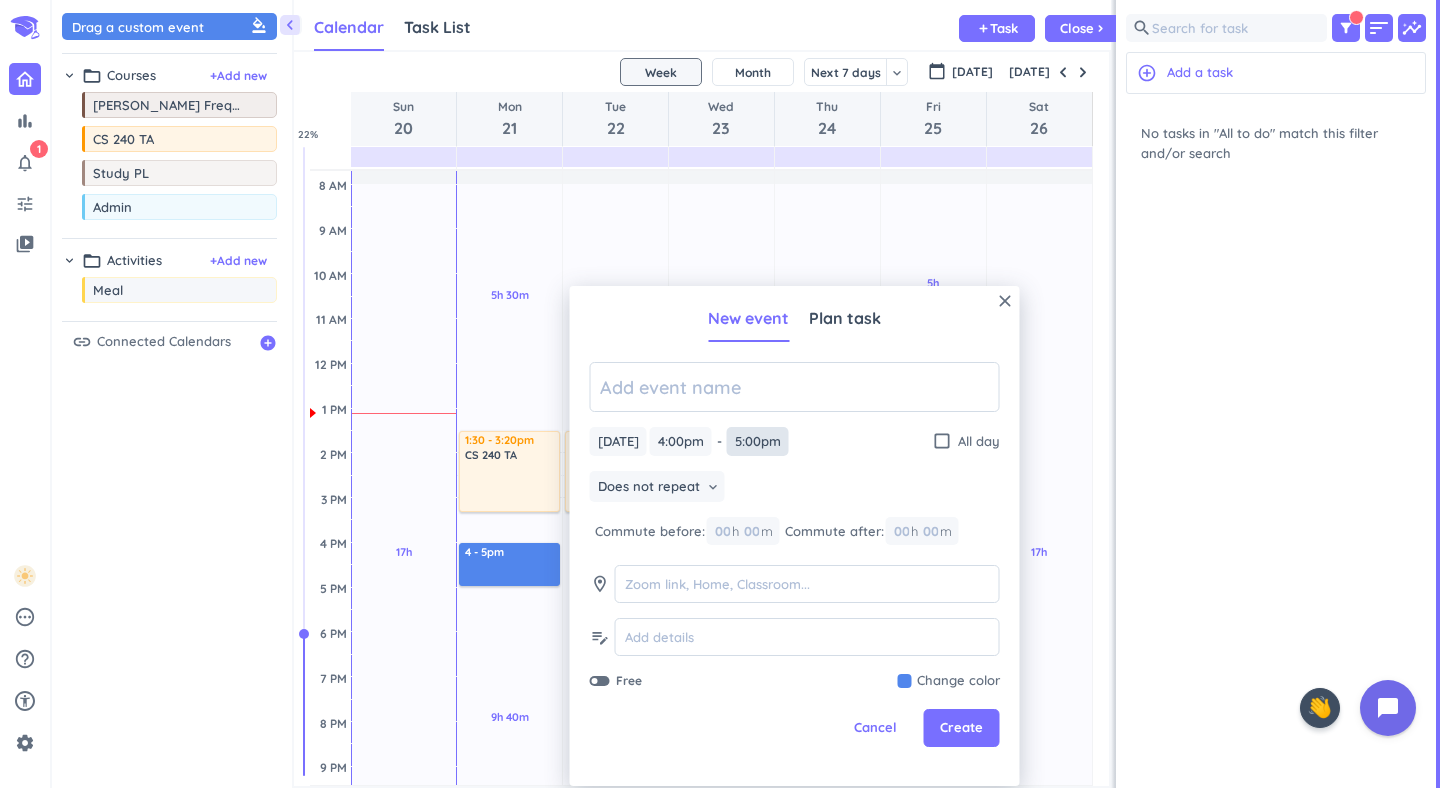 click on "5:00pm" at bounding box center (758, 441) 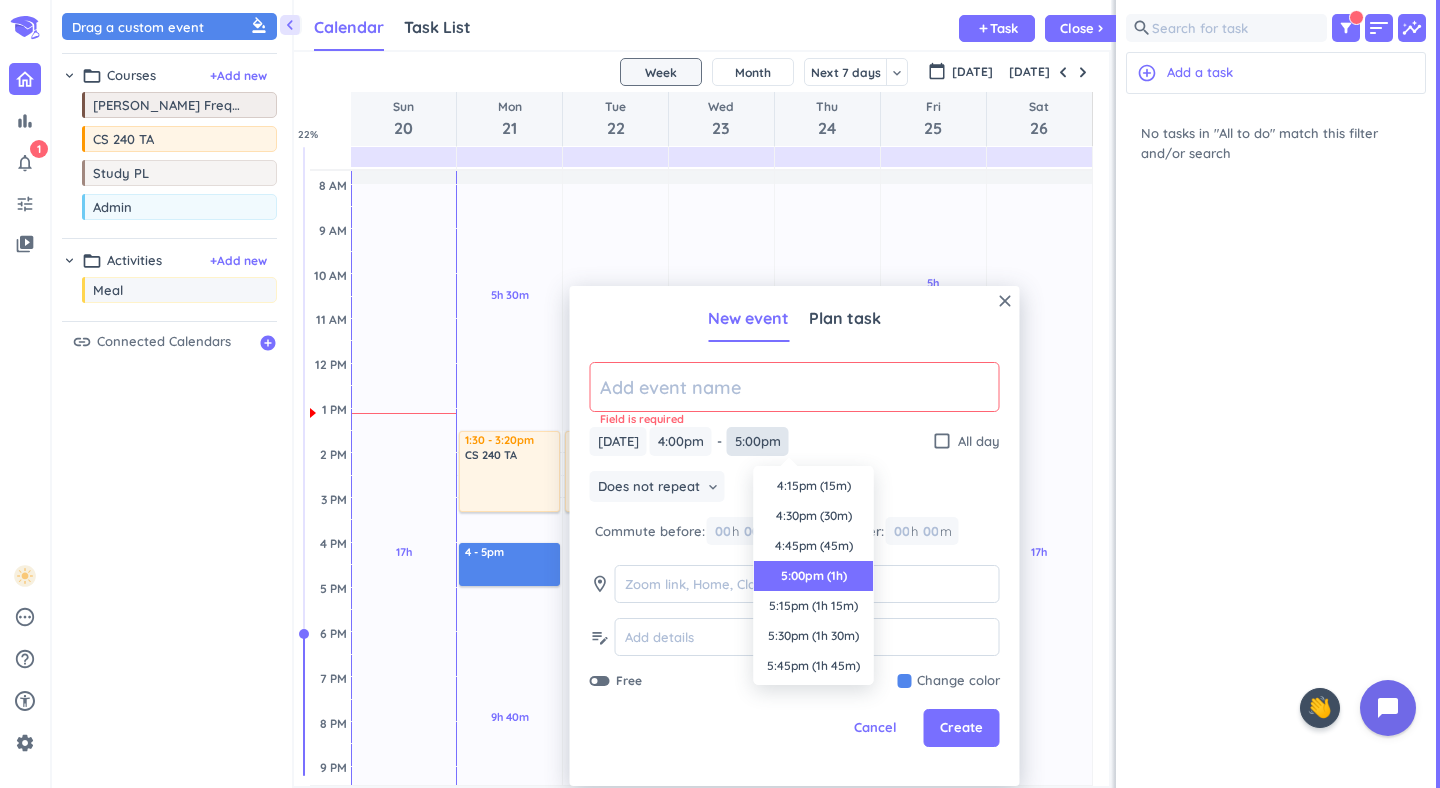 scroll, scrollTop: 90, scrollLeft: 0, axis: vertical 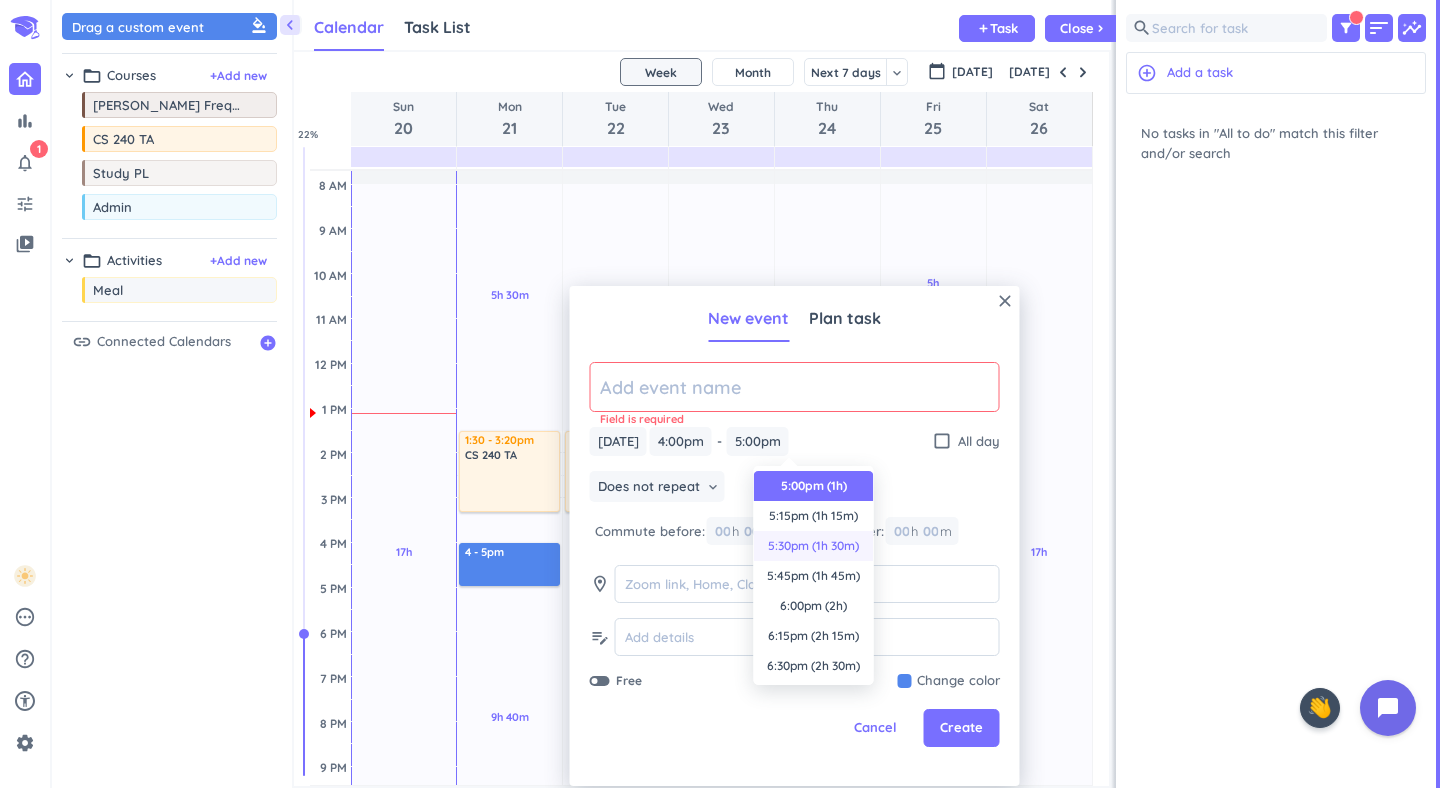 click on "5:30pm (1h 30m)" at bounding box center (814, 546) 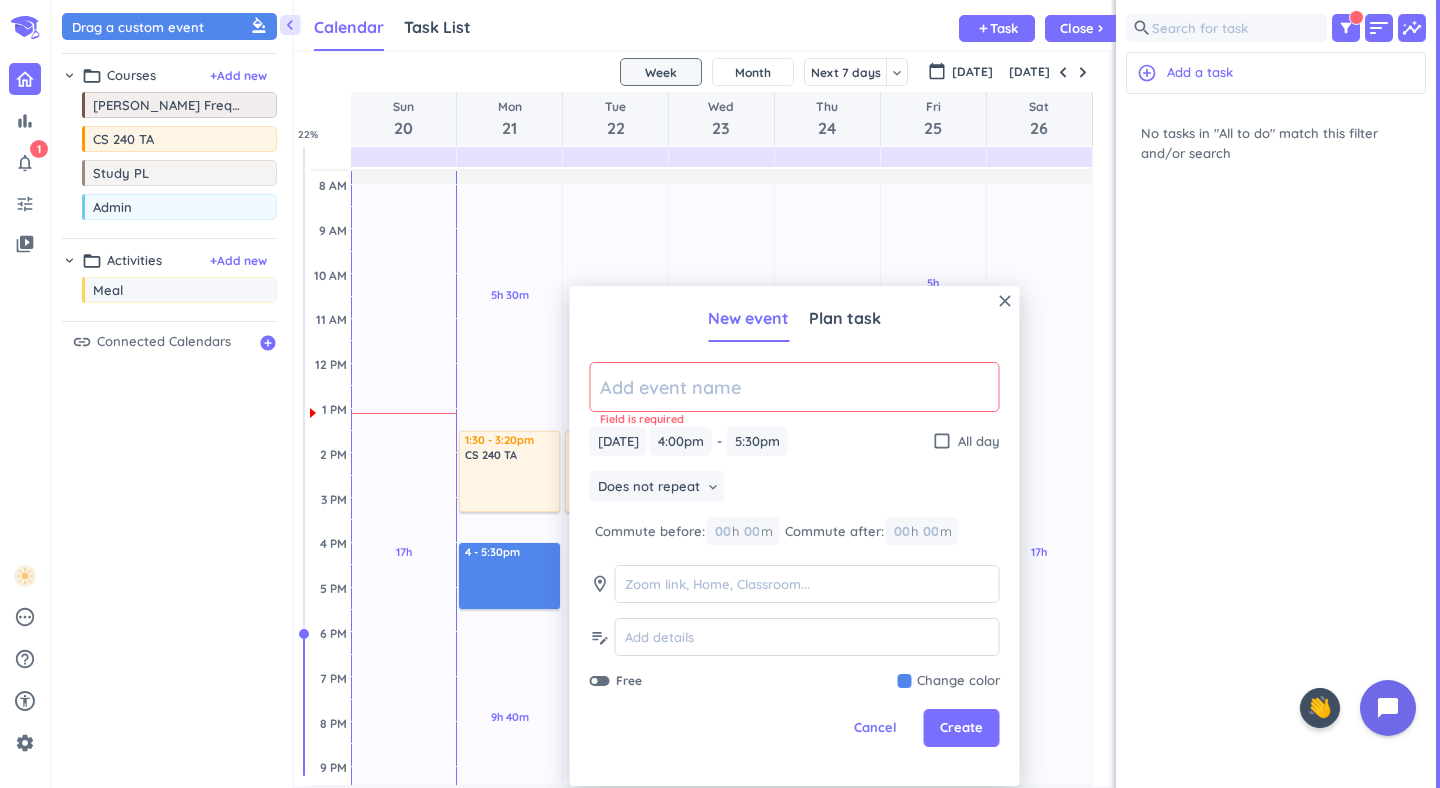 click 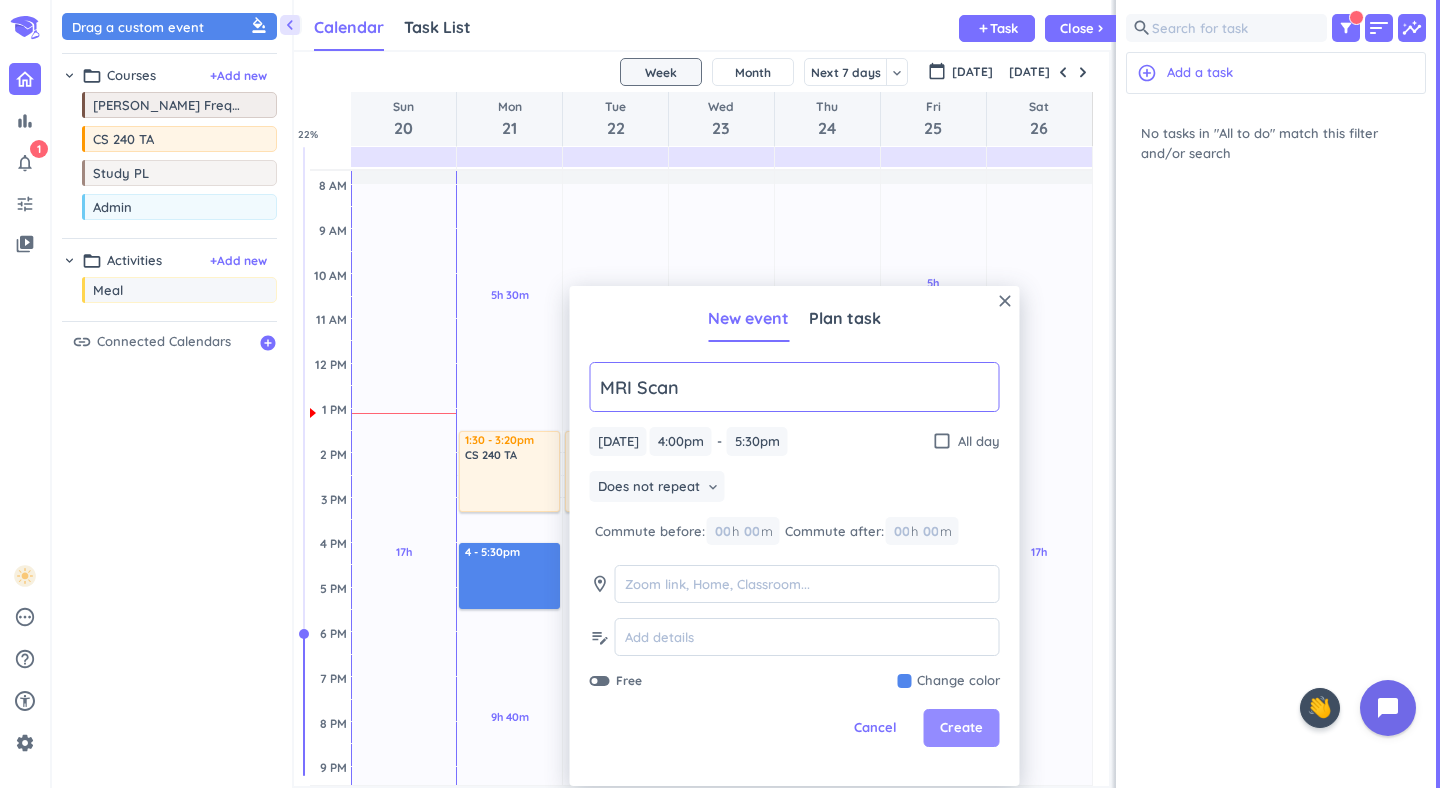 type on "MRI Scan" 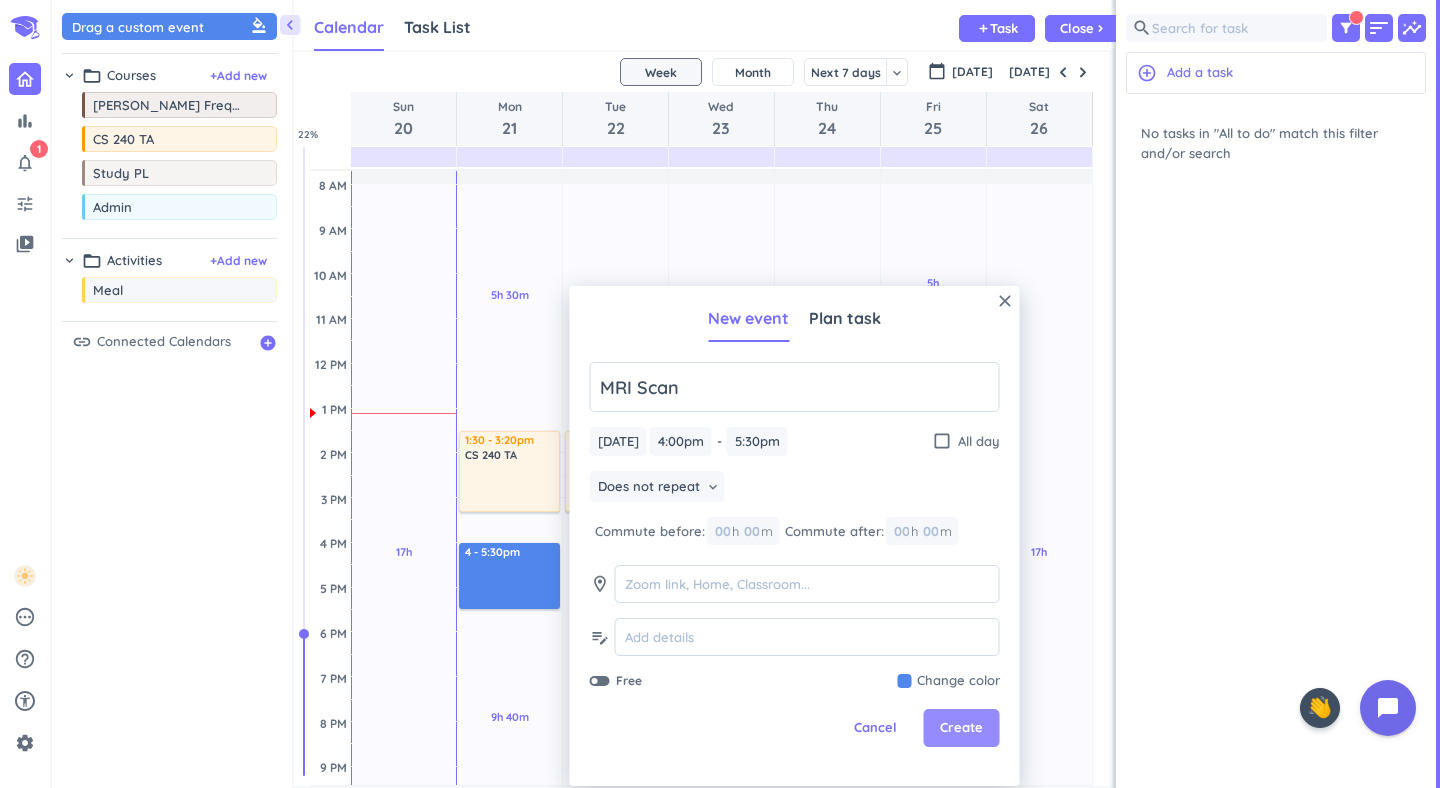 click on "Create" at bounding box center [961, 728] 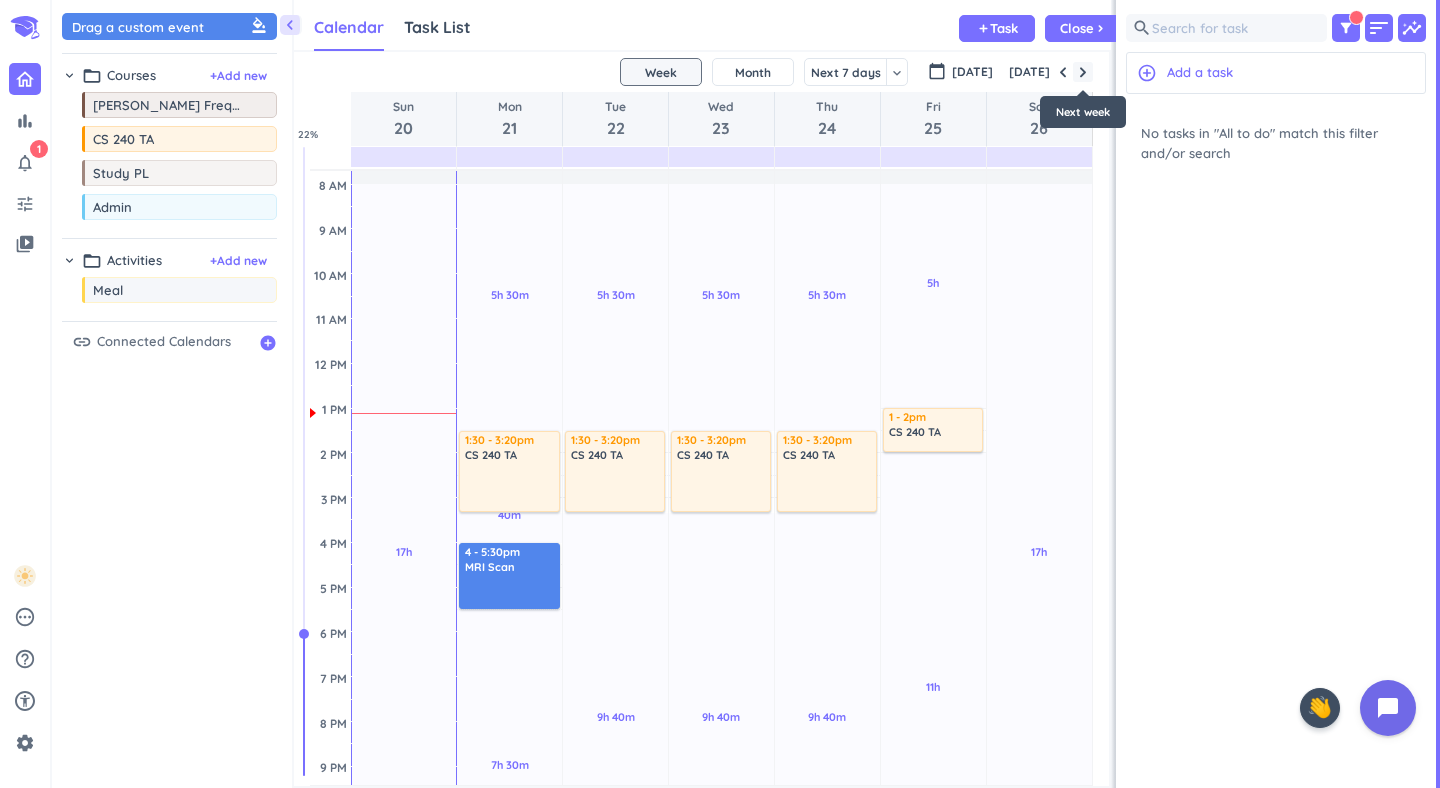 click at bounding box center (1083, 72) 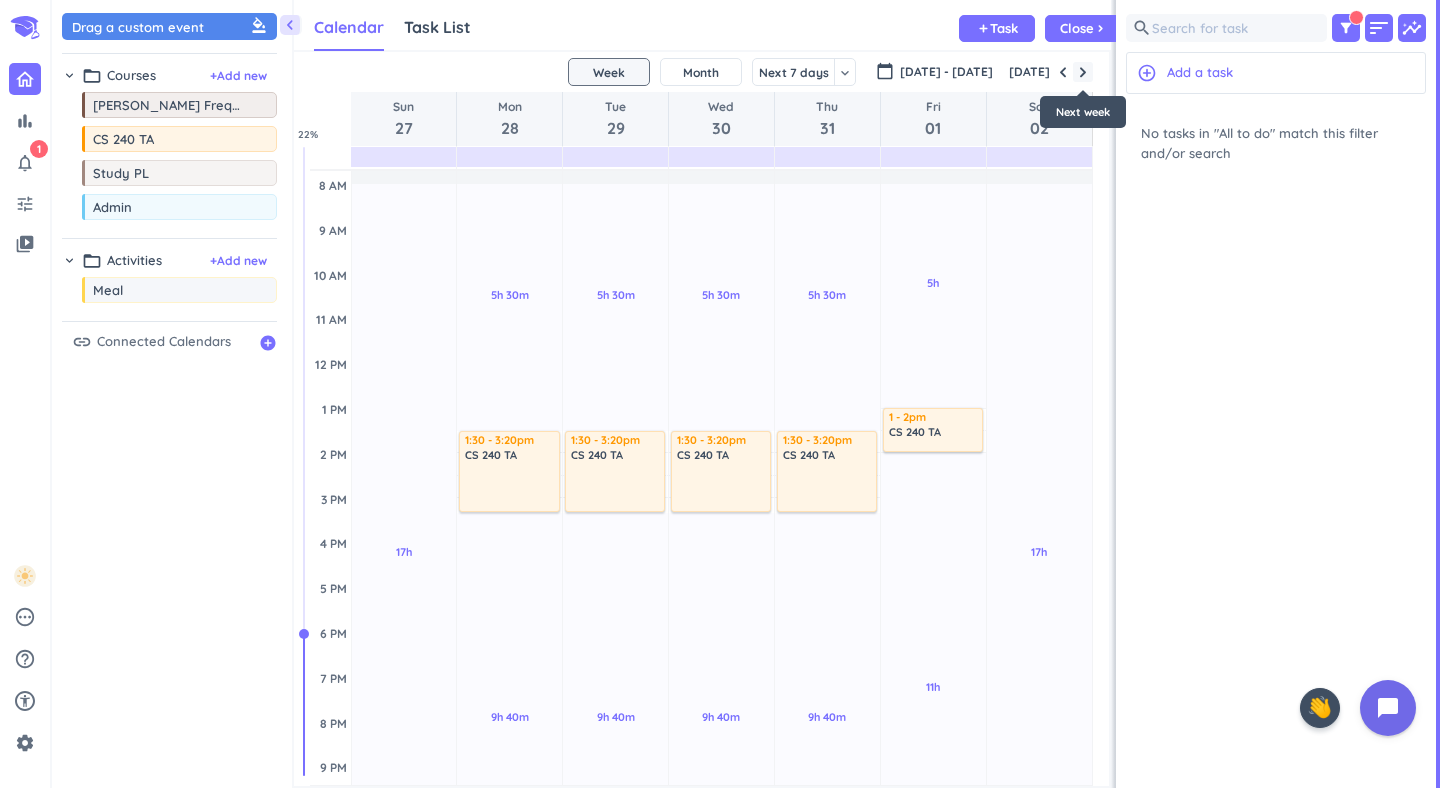 scroll, scrollTop: 91, scrollLeft: 0, axis: vertical 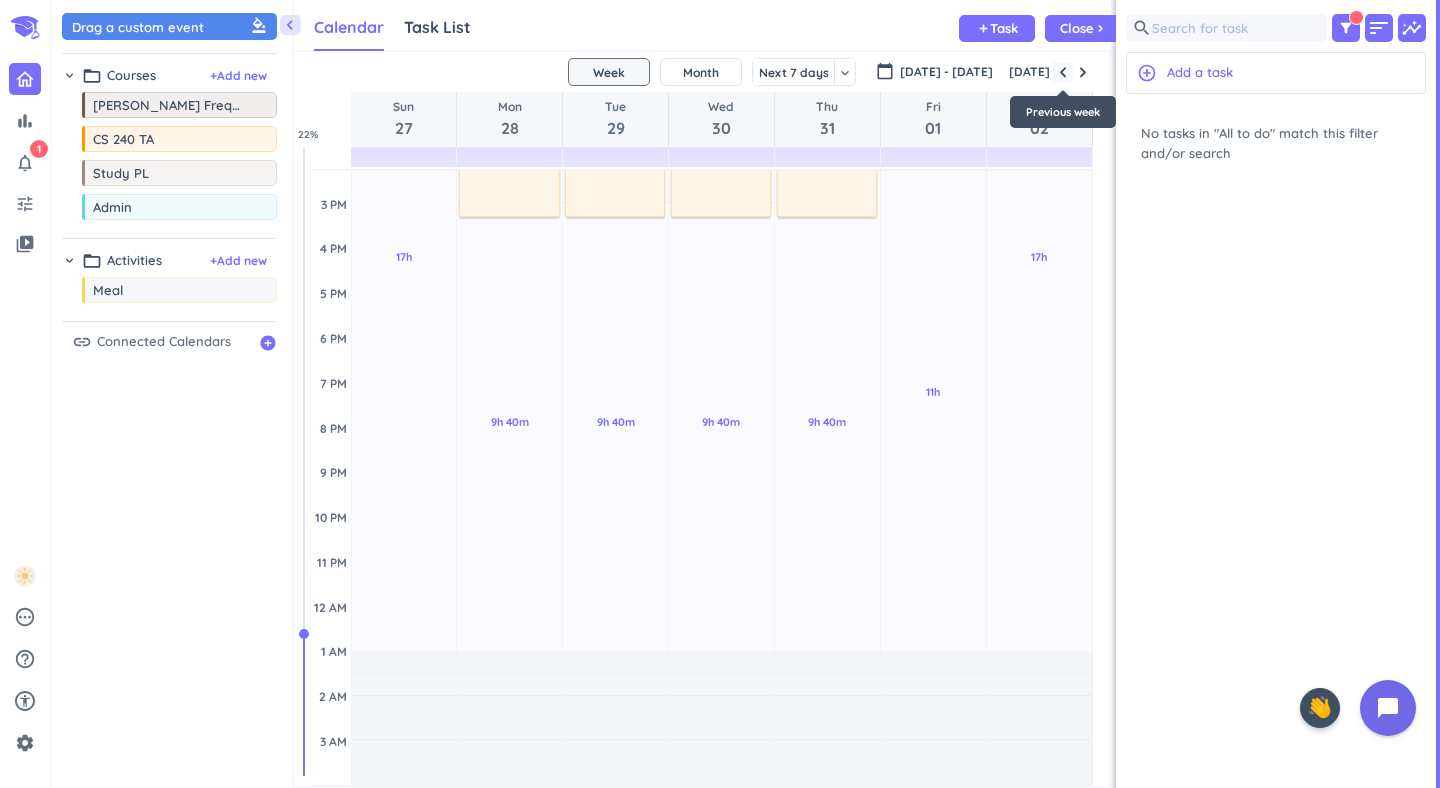 click at bounding box center (1063, 72) 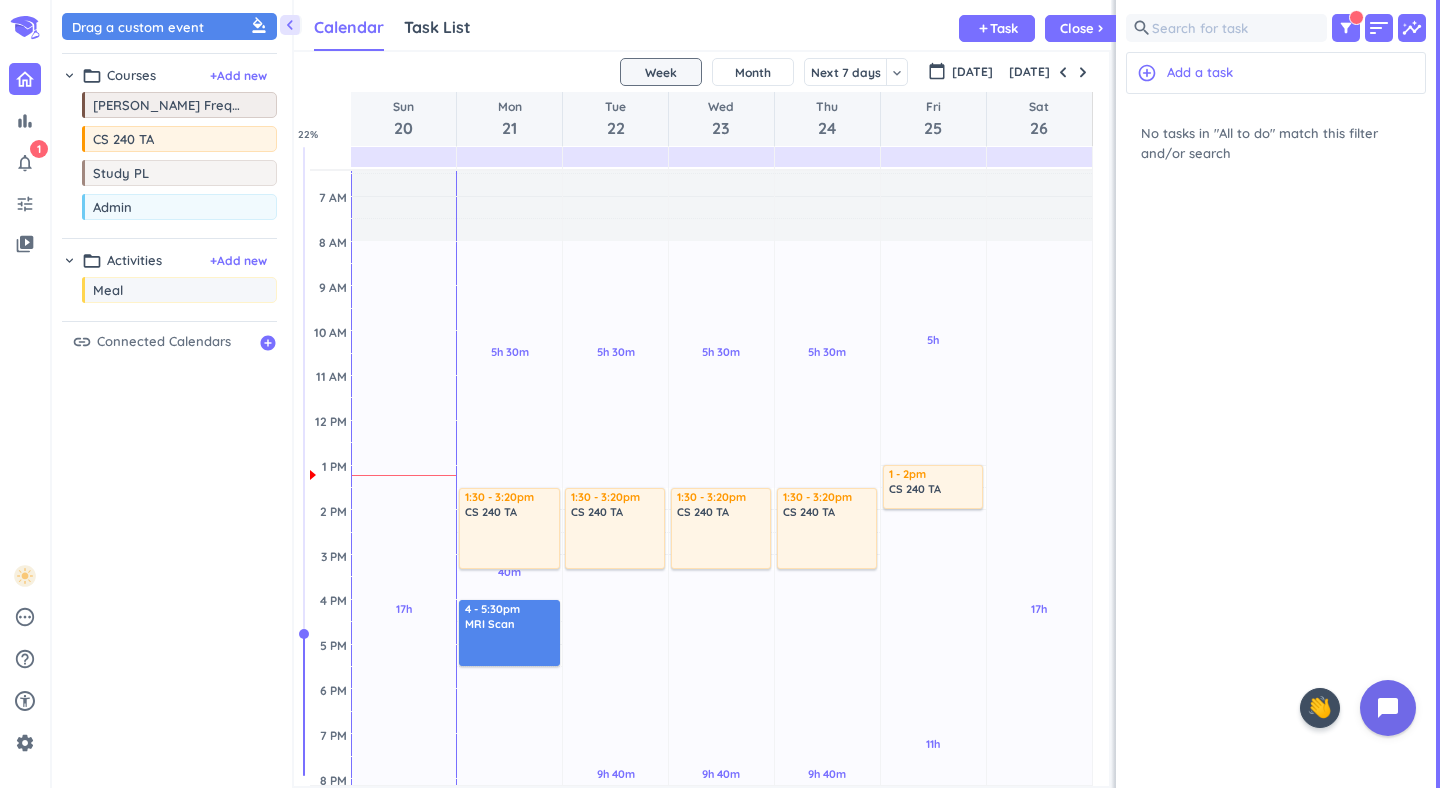 scroll, scrollTop: 112, scrollLeft: 0, axis: vertical 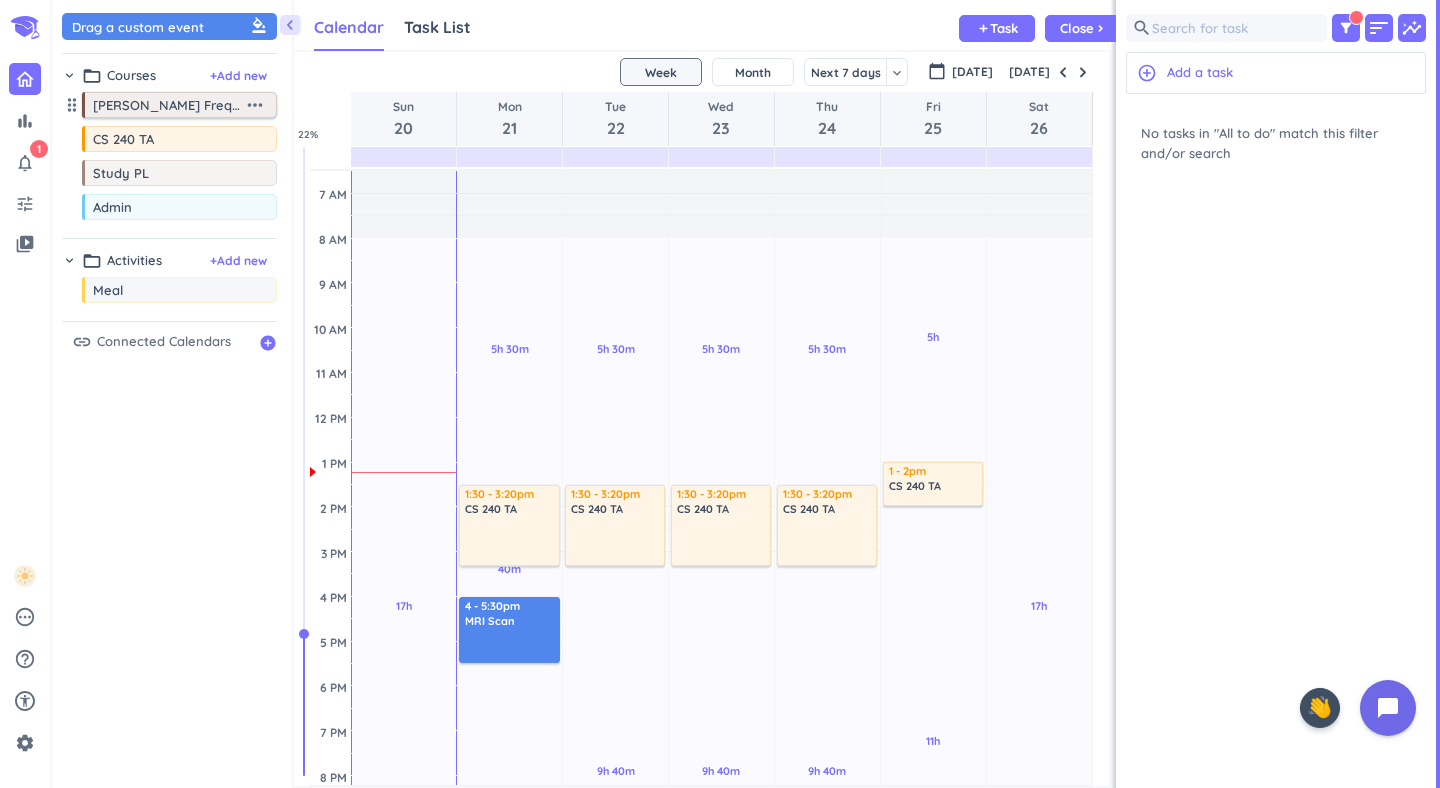 click on "[PERSON_NAME] Frequy" at bounding box center [168, 105] 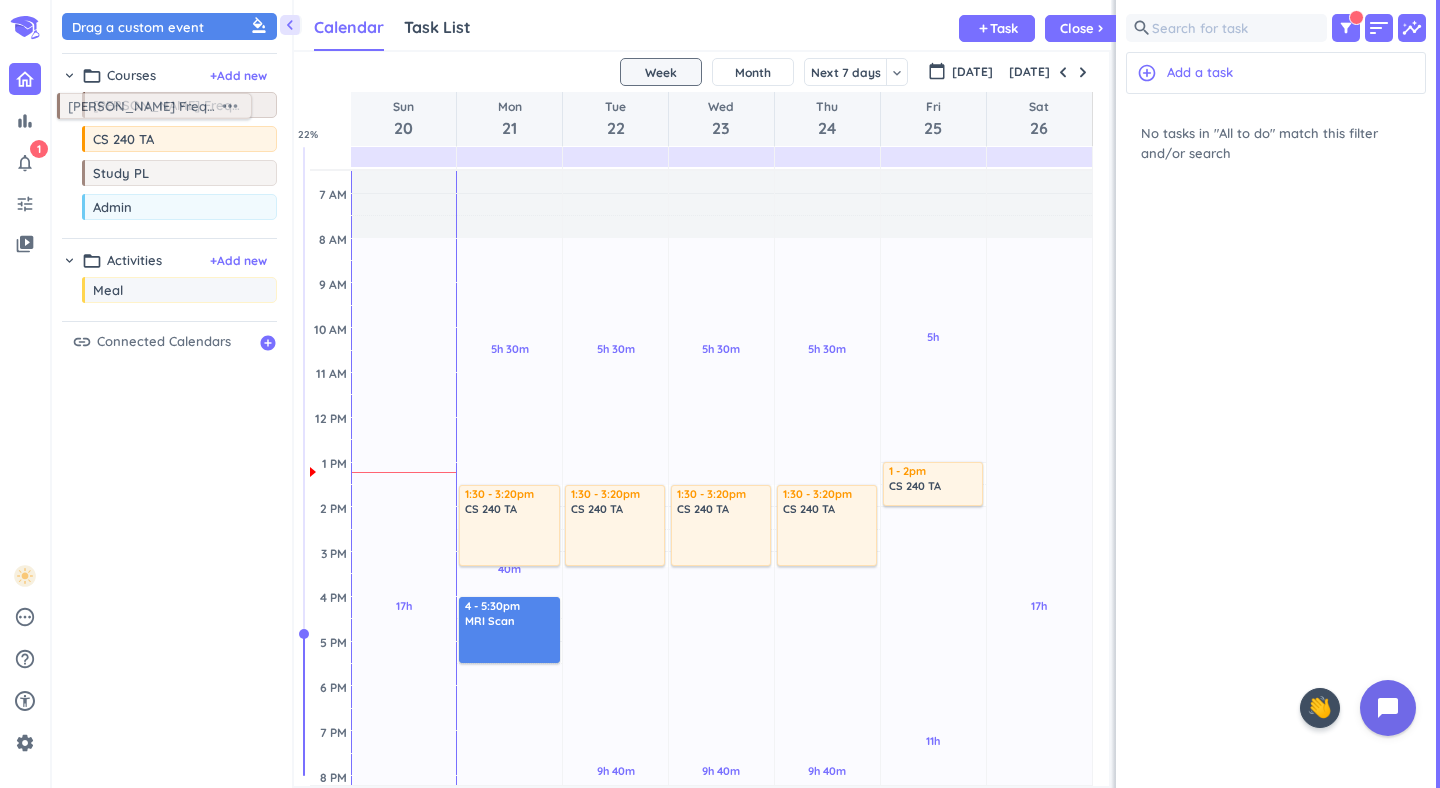 drag, startPoint x: 175, startPoint y: 110, endPoint x: 154, endPoint y: 110, distance: 21 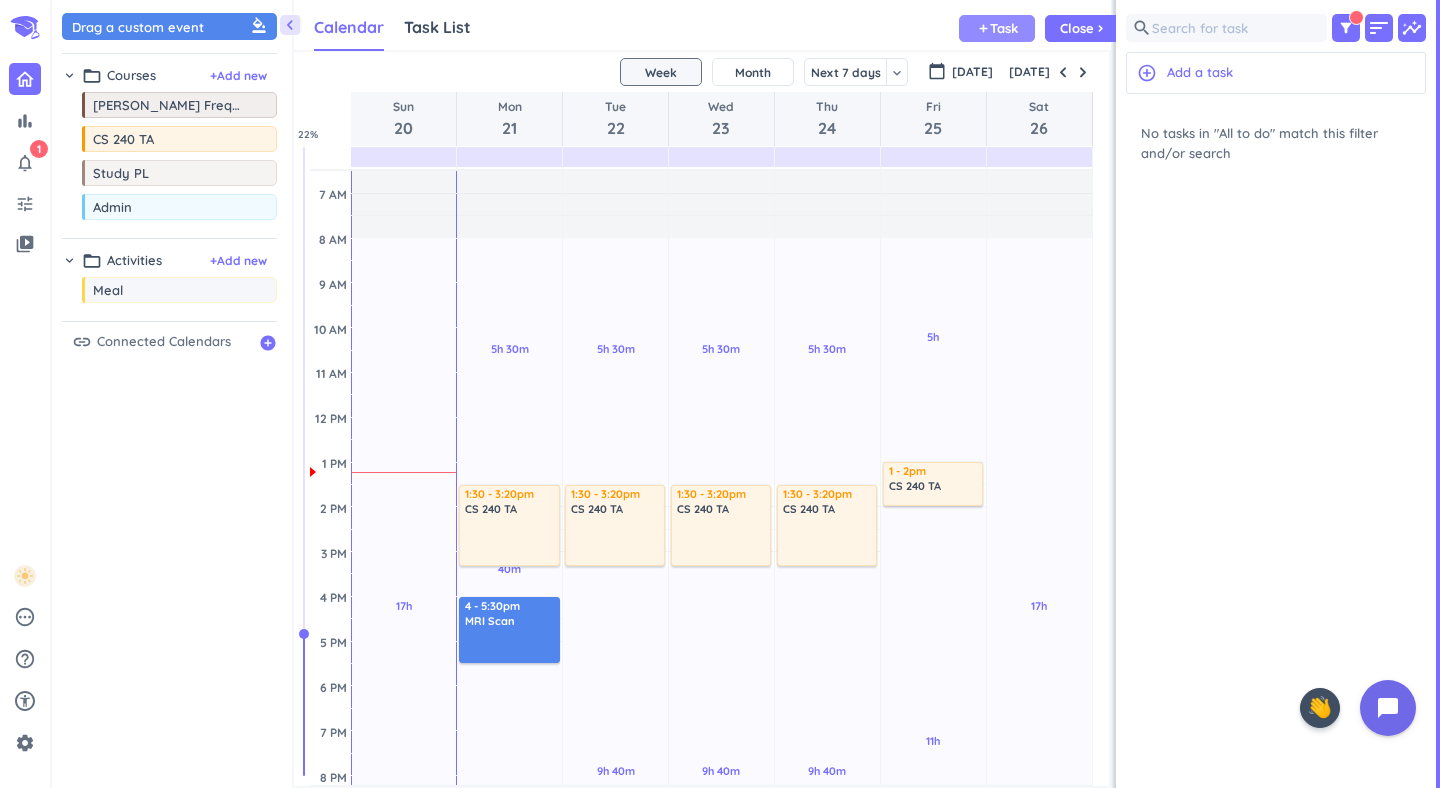 click on "add Task" at bounding box center [997, 28] 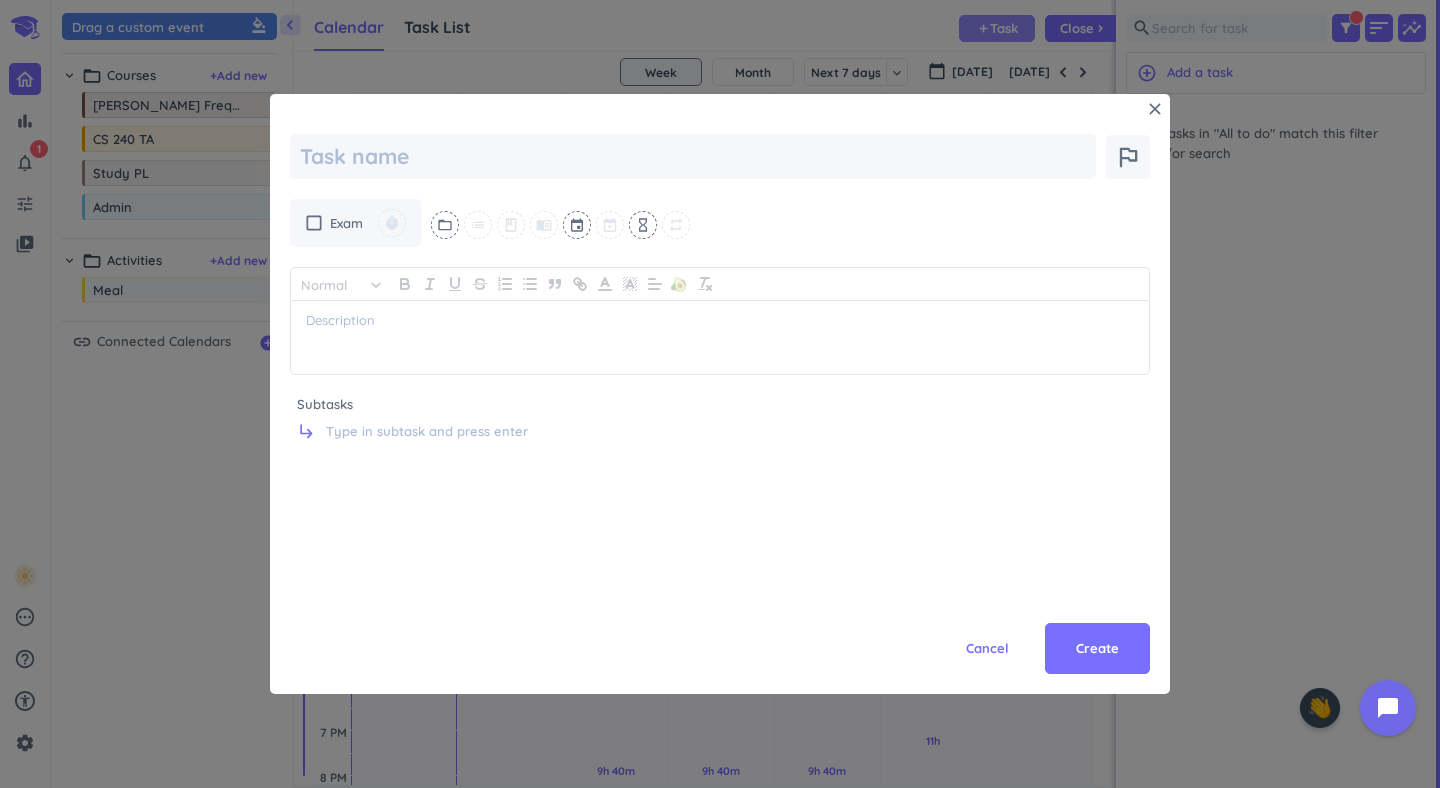 scroll, scrollTop: 0, scrollLeft: 0, axis: both 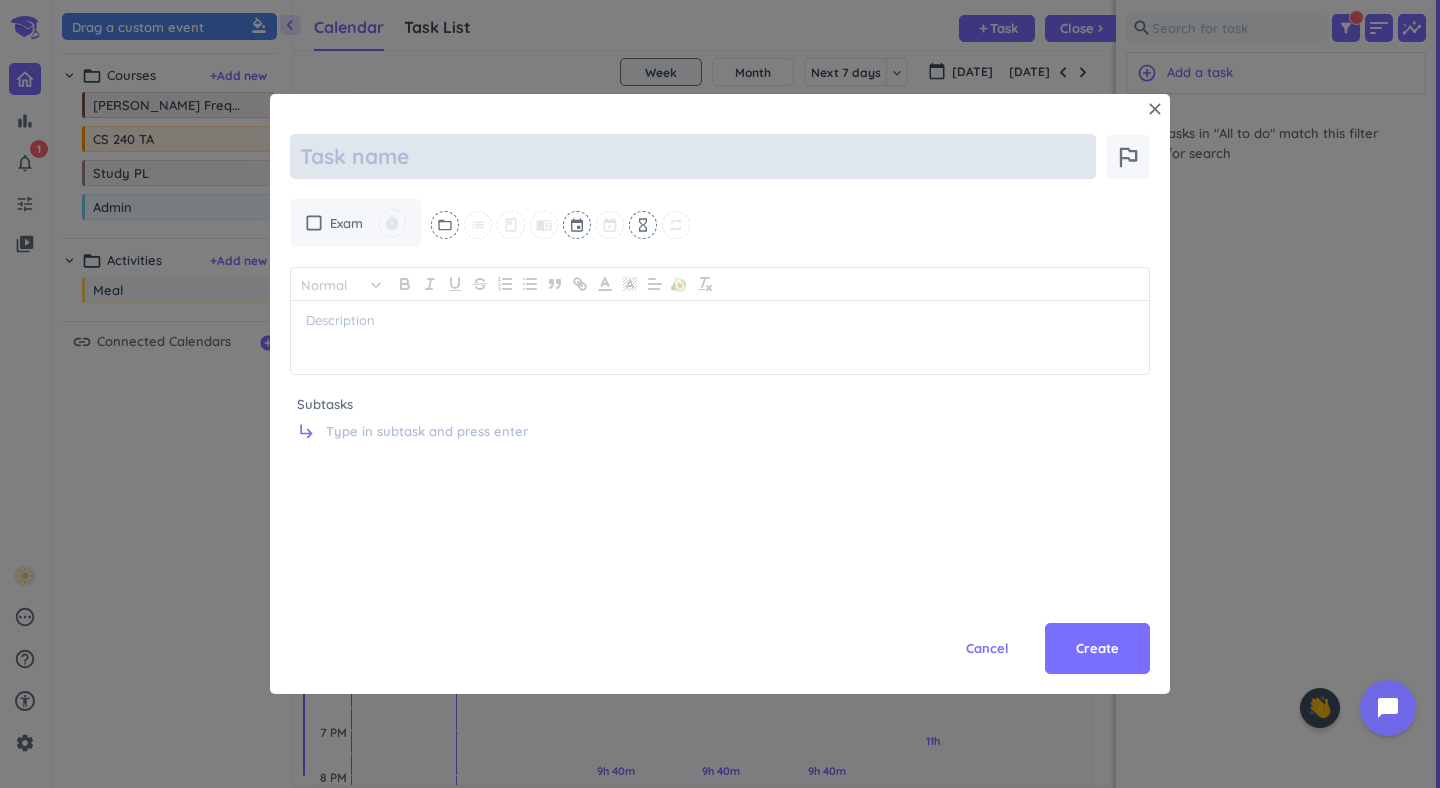 click at bounding box center (693, 156) 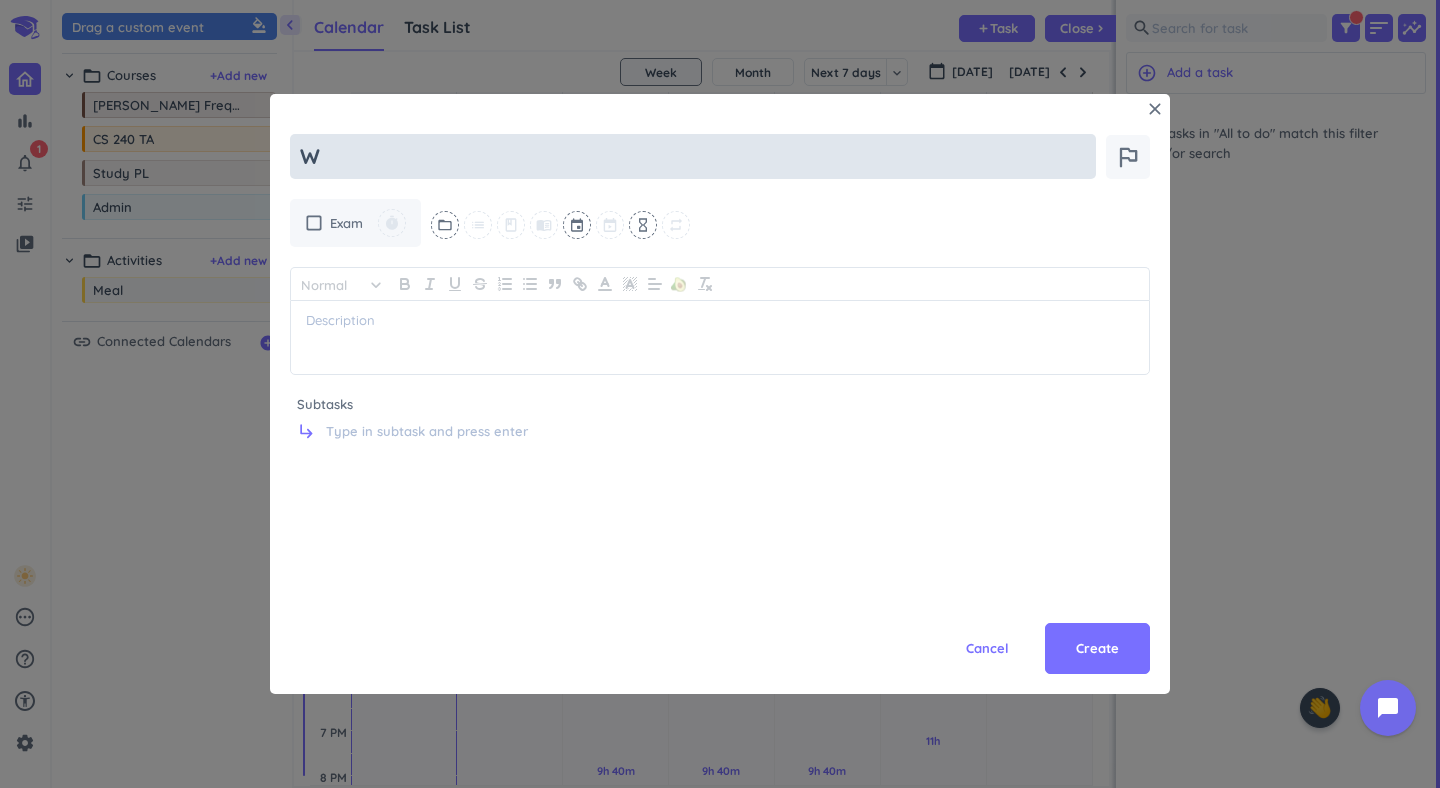 type on "x" 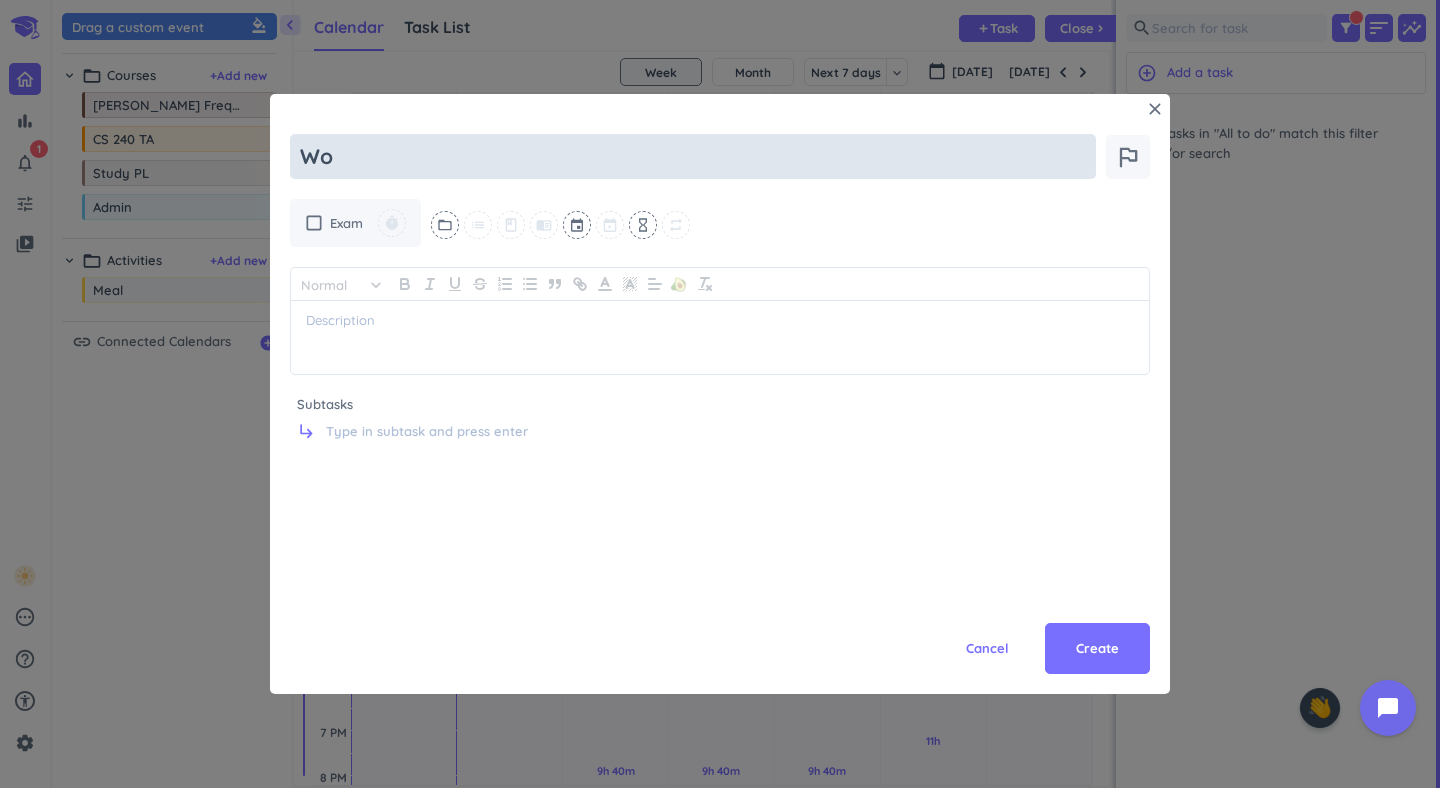 type on "x" 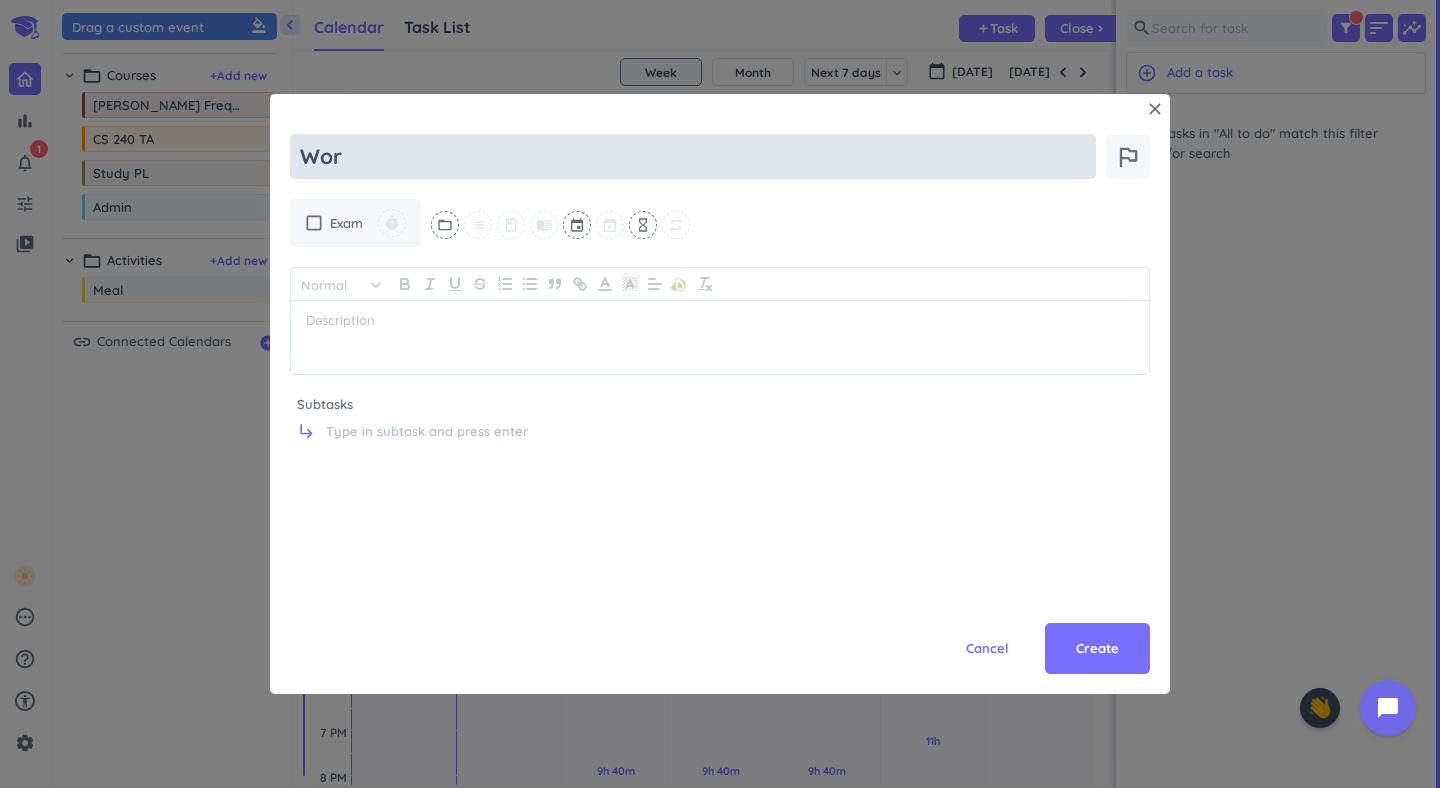 type on "x" 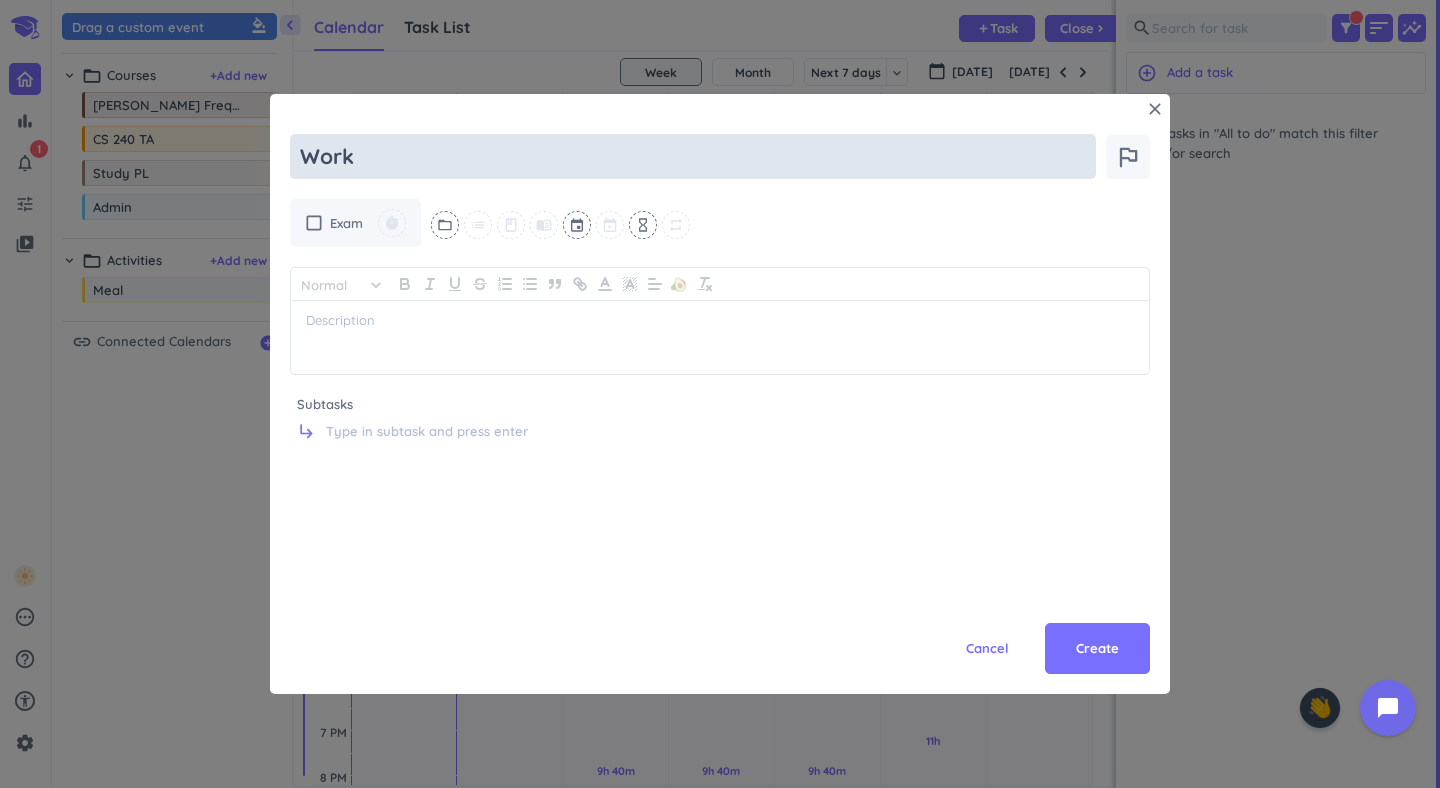 type on "x" 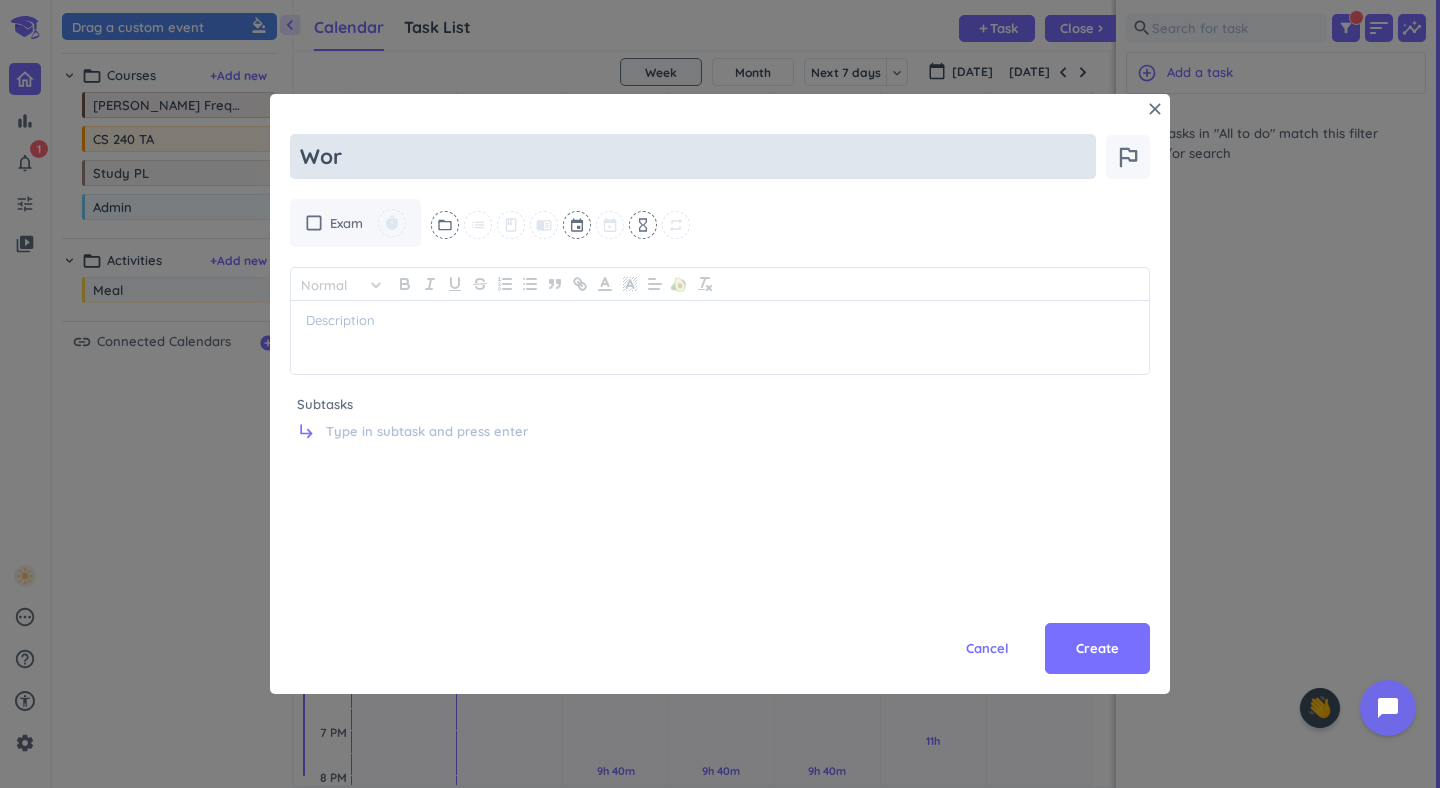 type on "x" 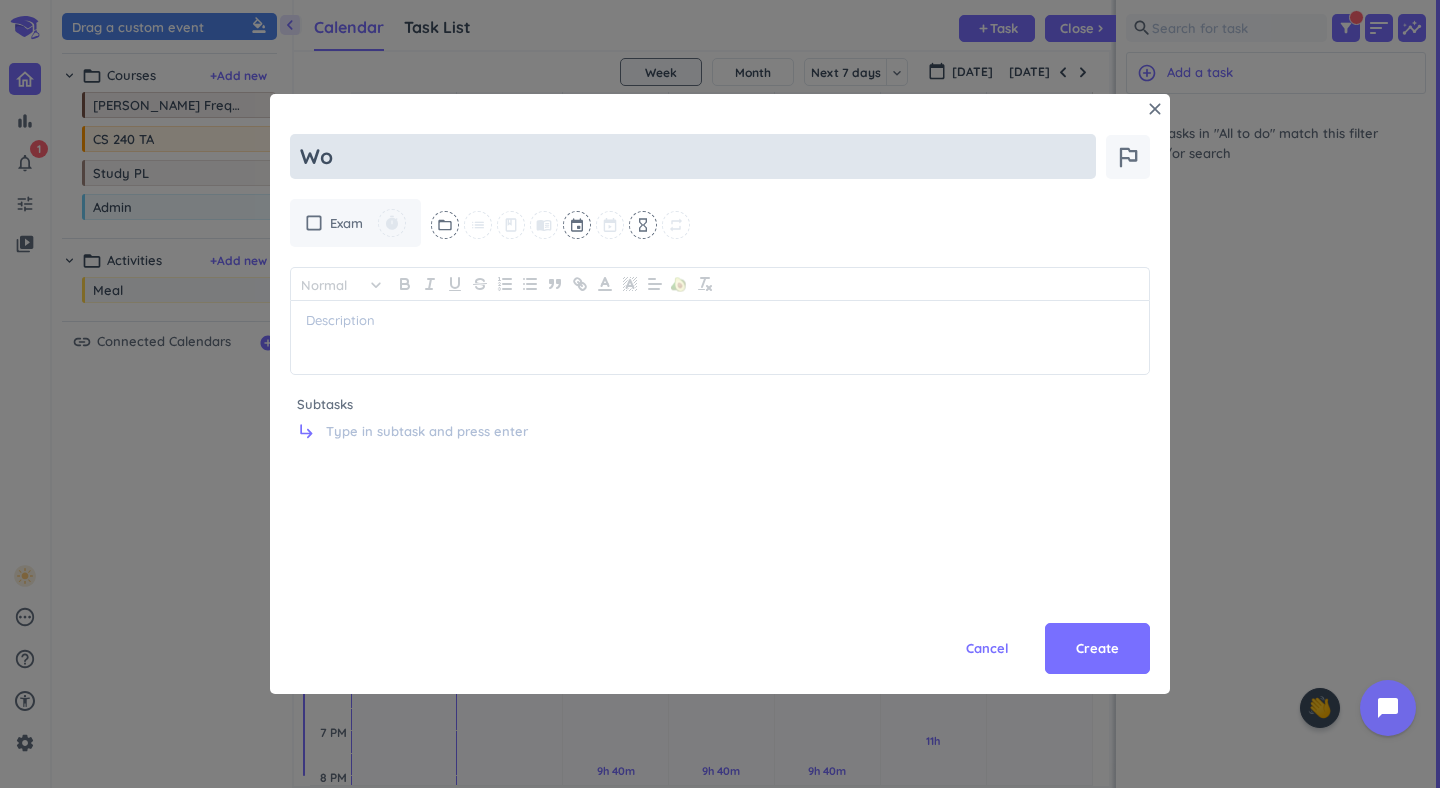 type on "x" 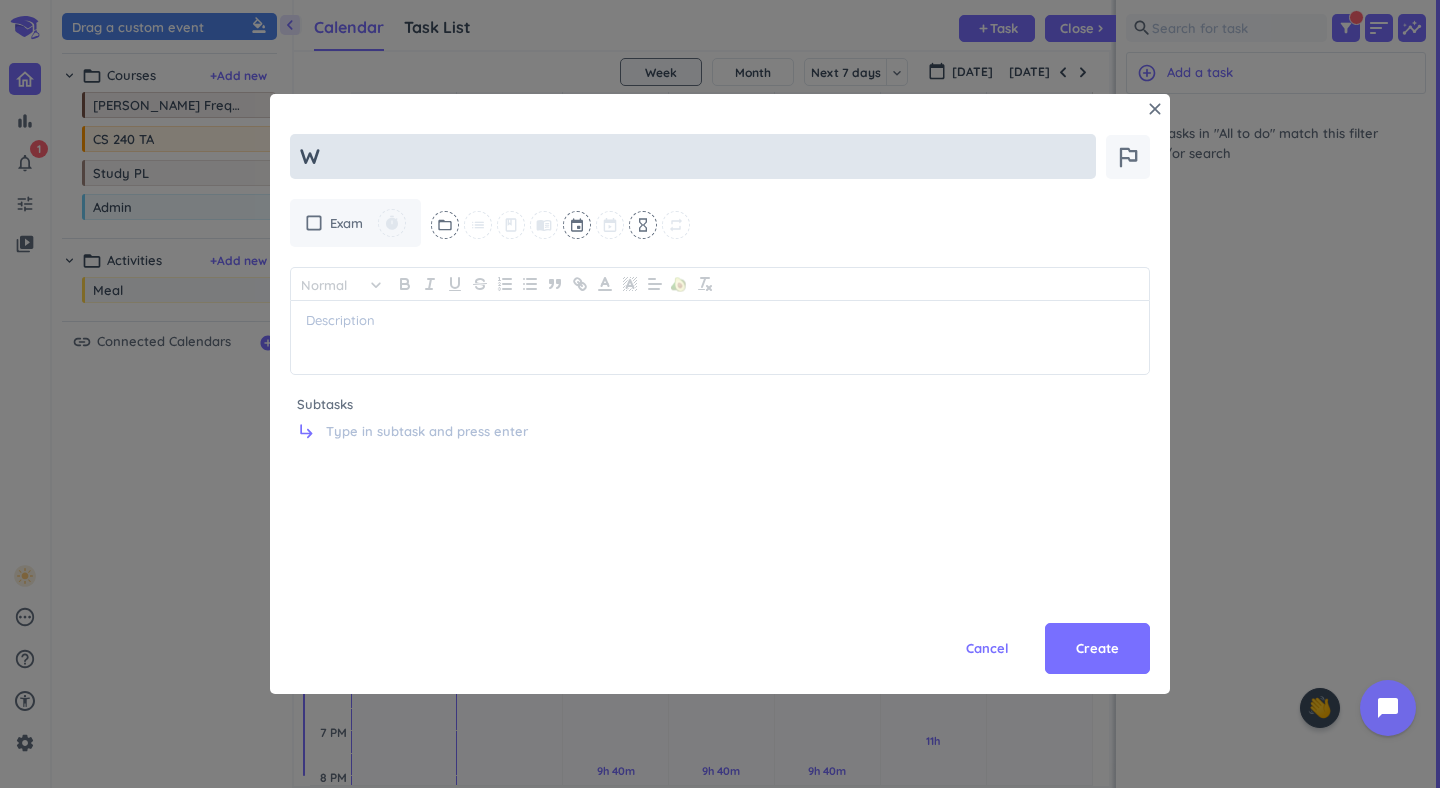 type on "x" 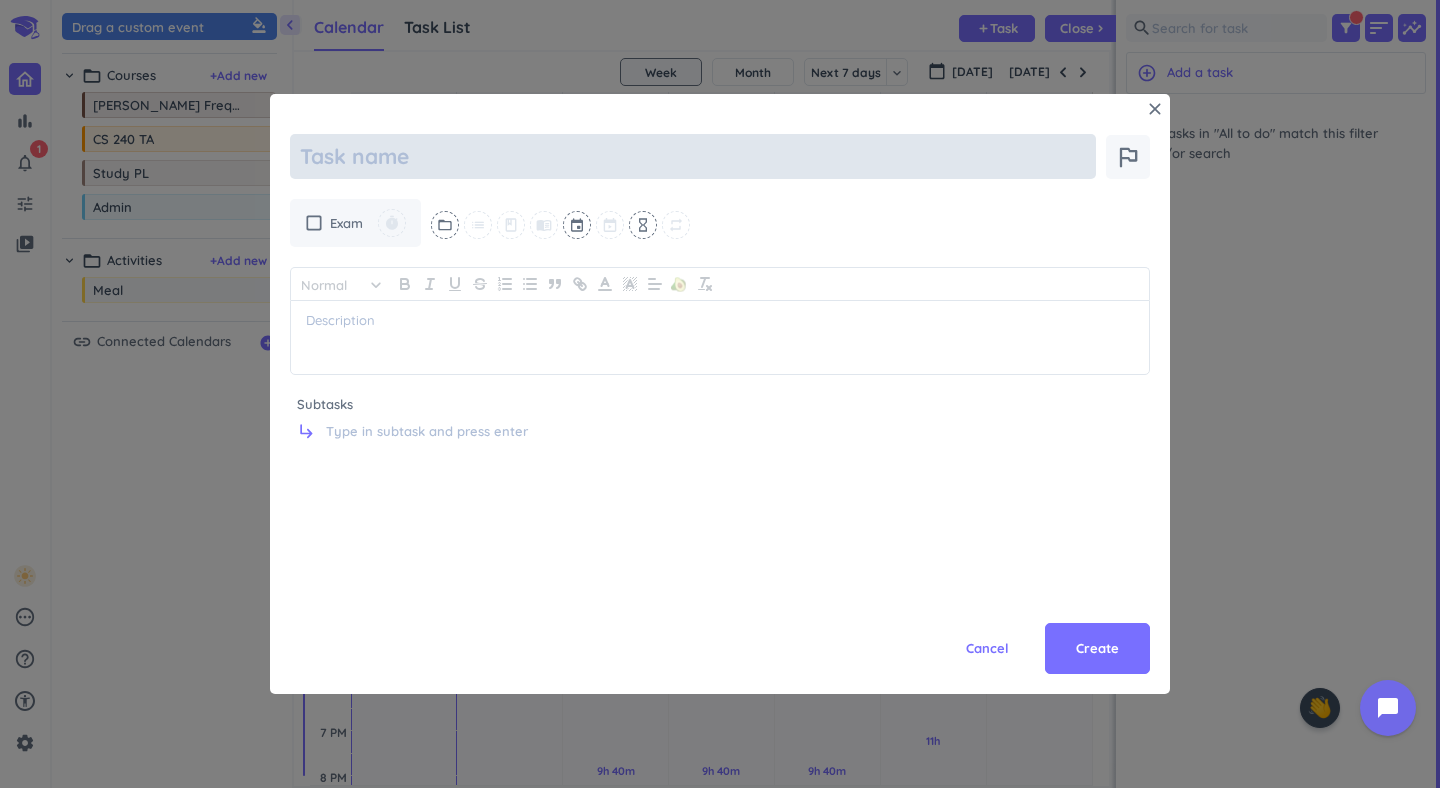 type on "x" 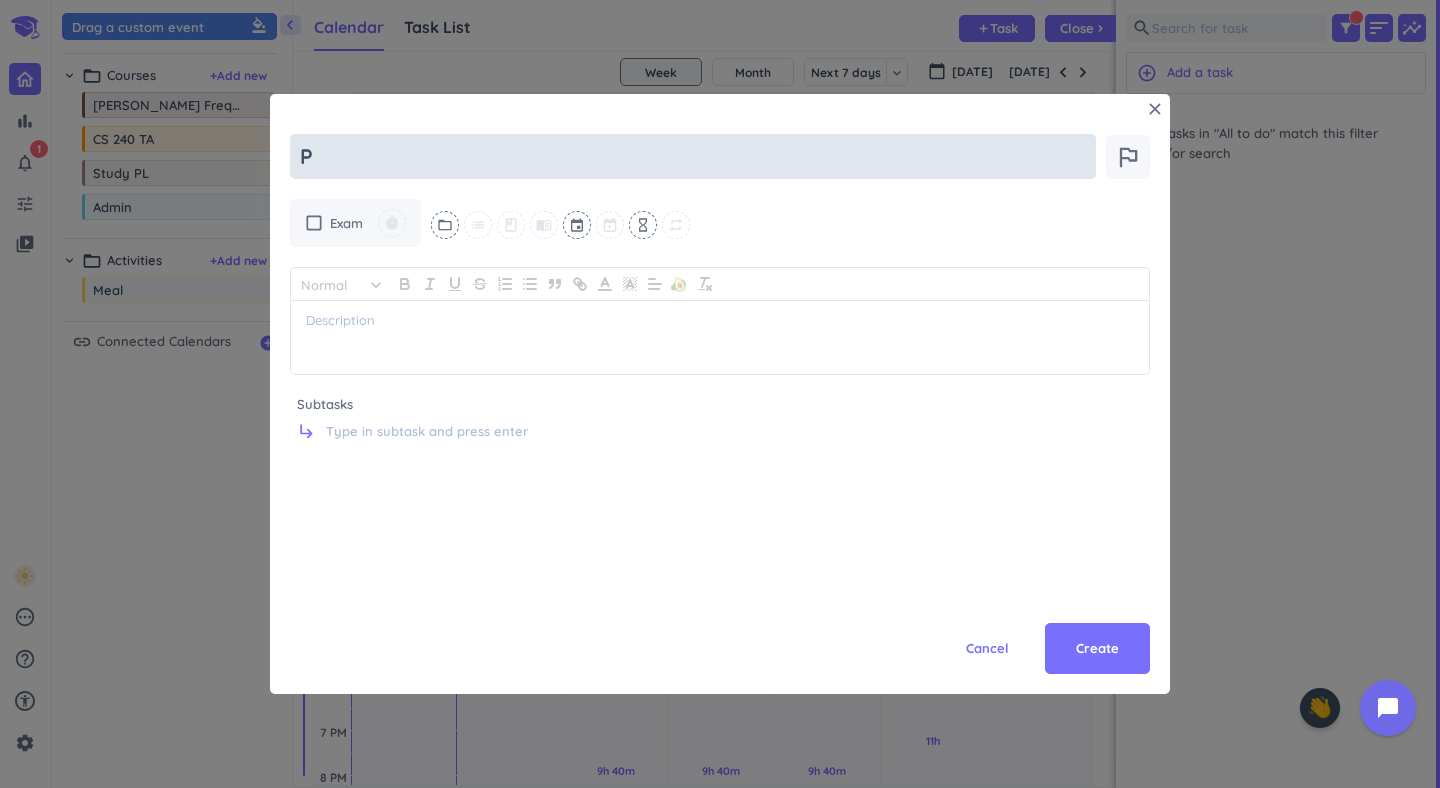 type on "x" 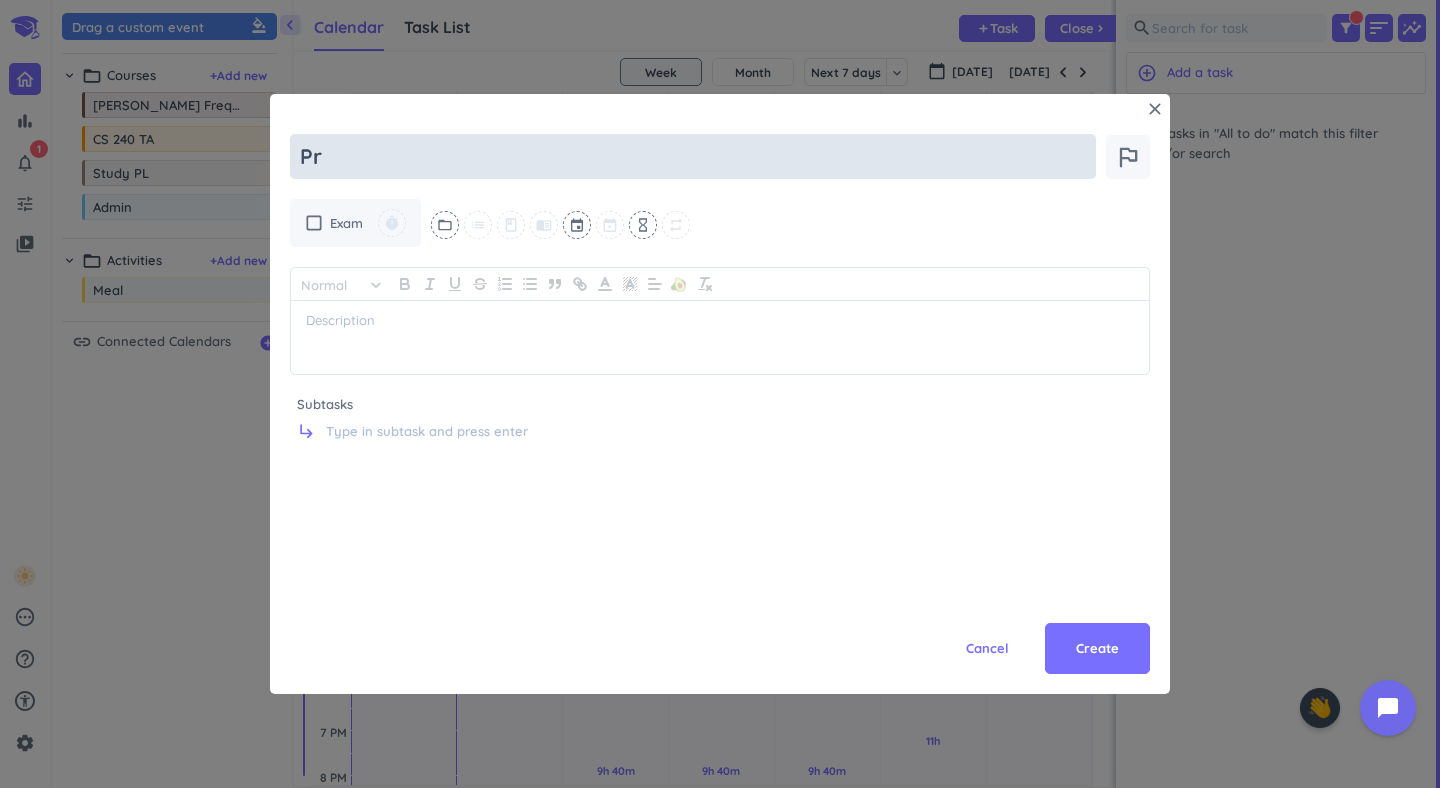 type on "x" 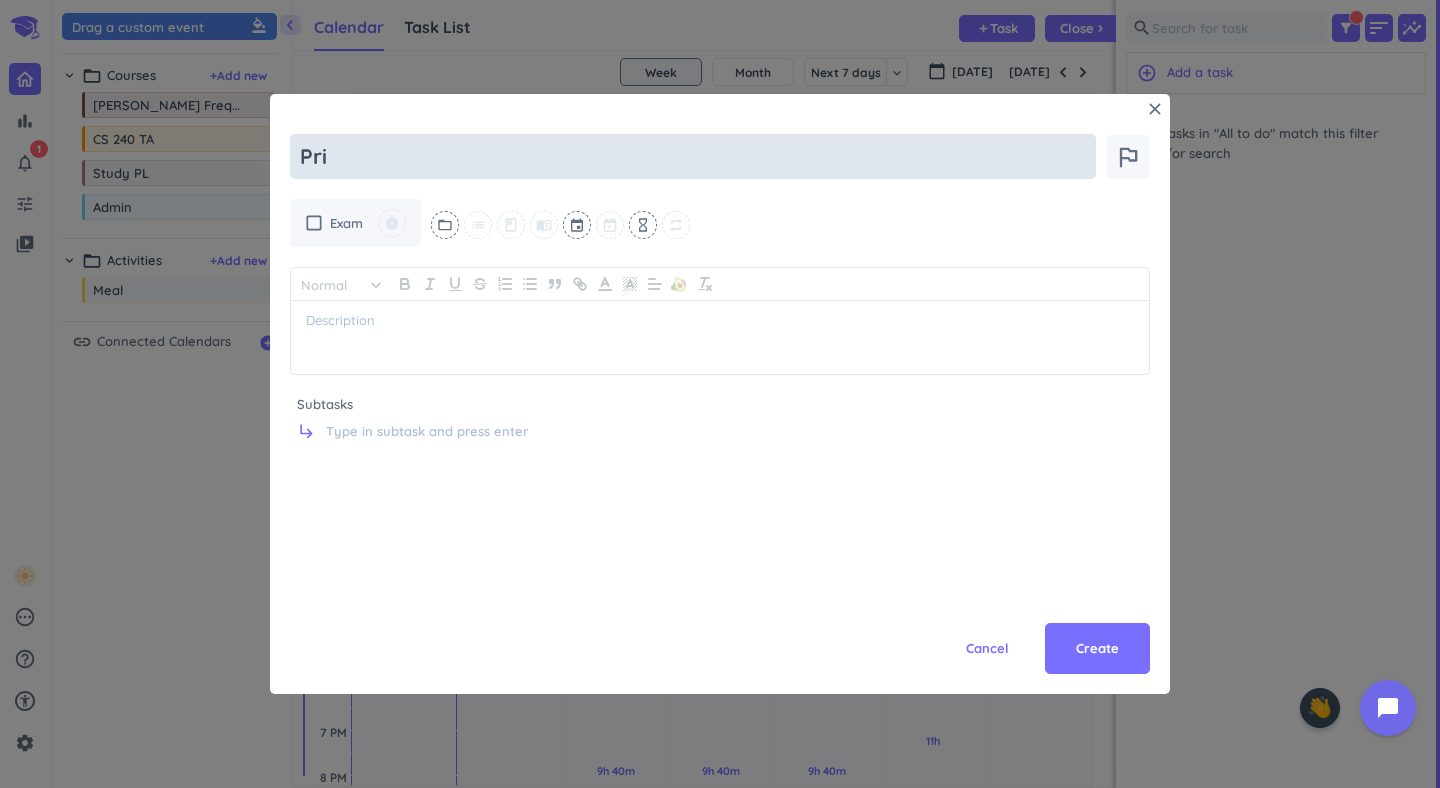 type on "x" 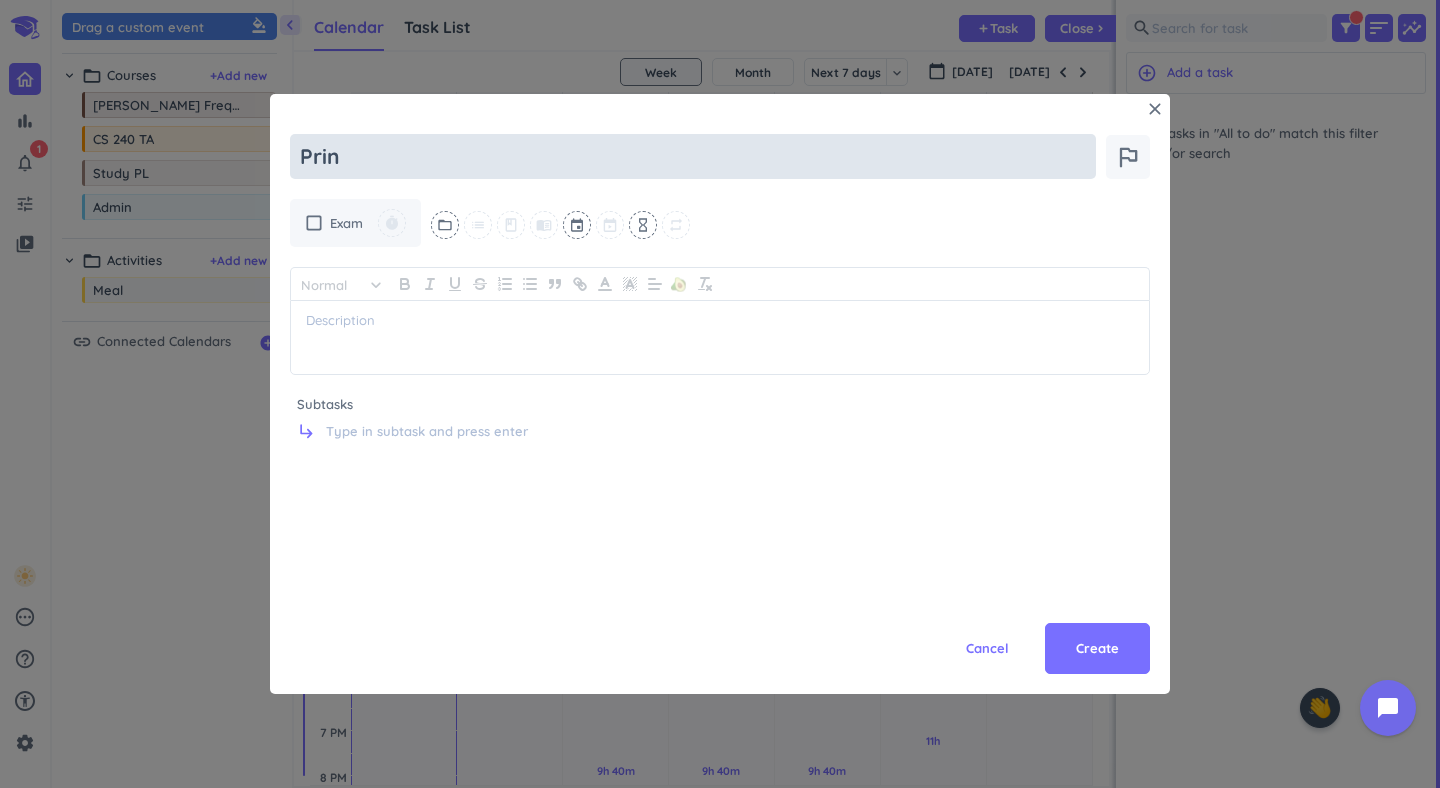 type on "x" 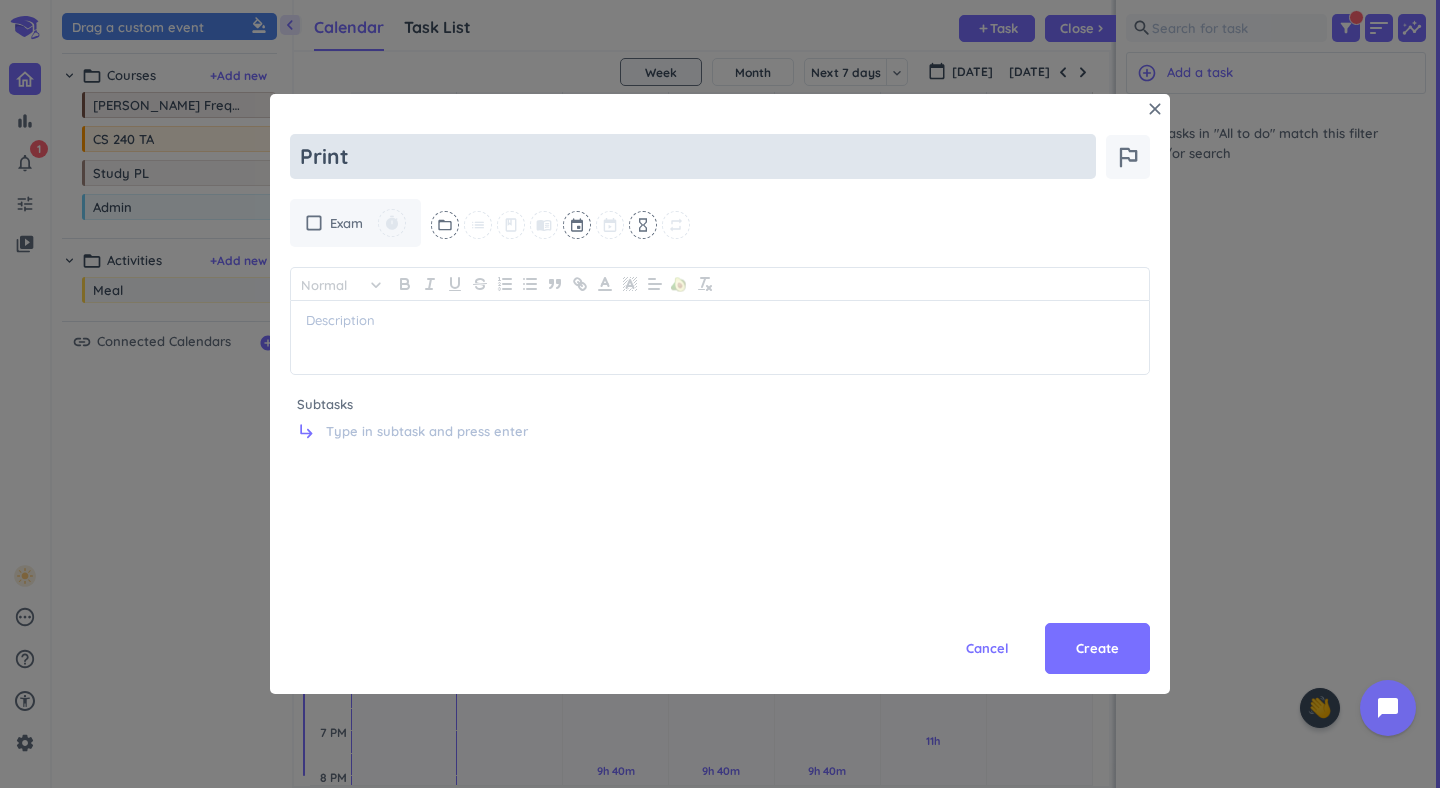 type on "x" 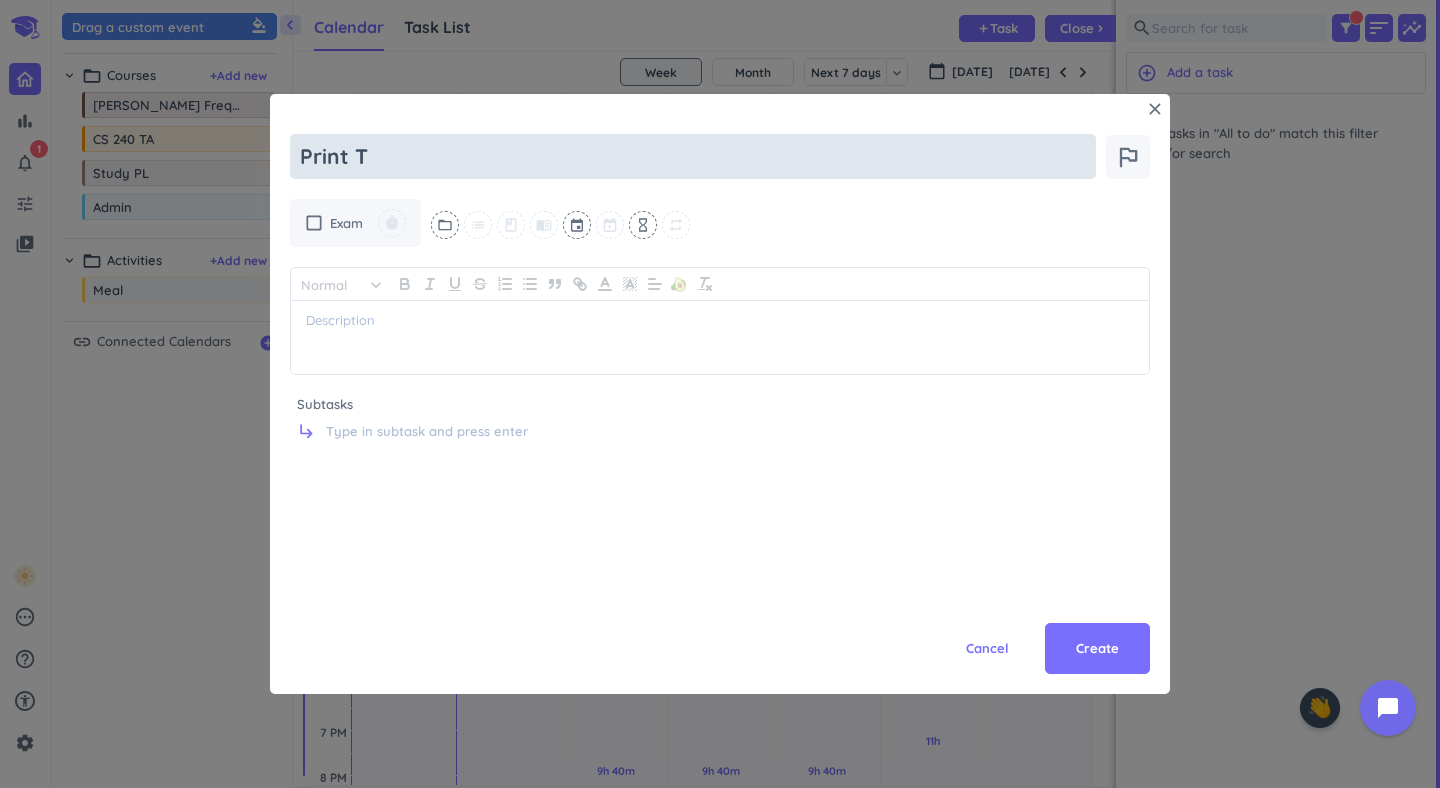 type on "x" 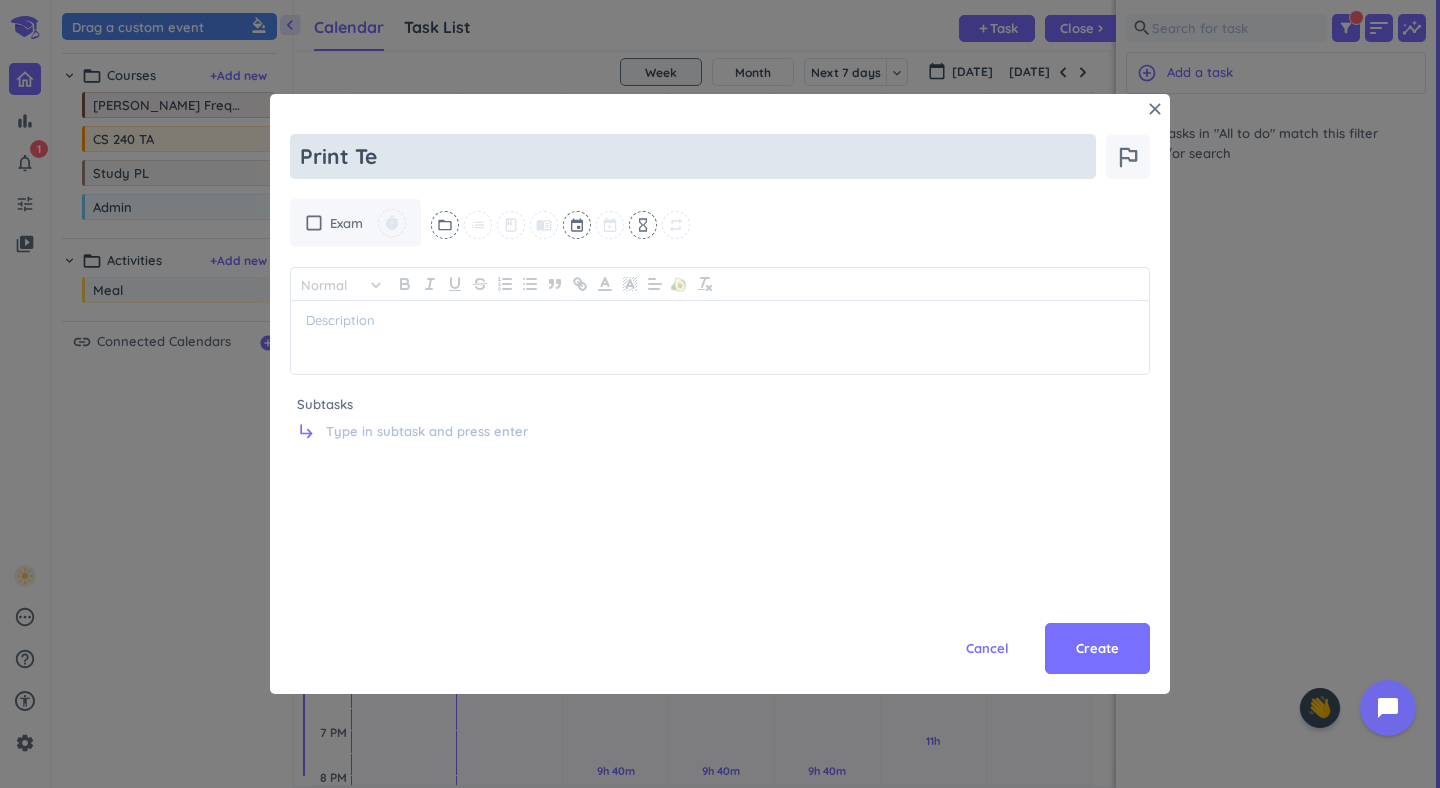 type on "x" 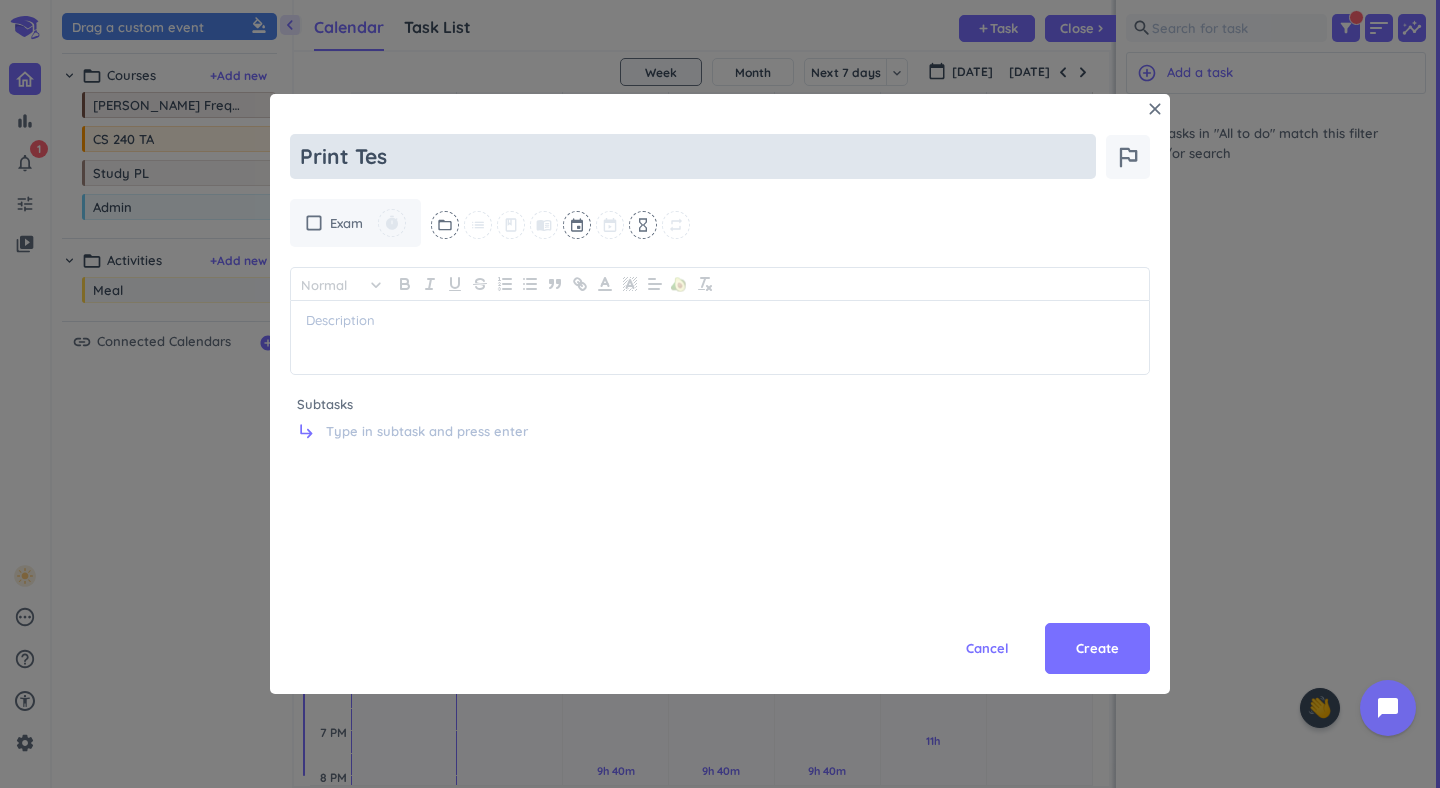 type on "x" 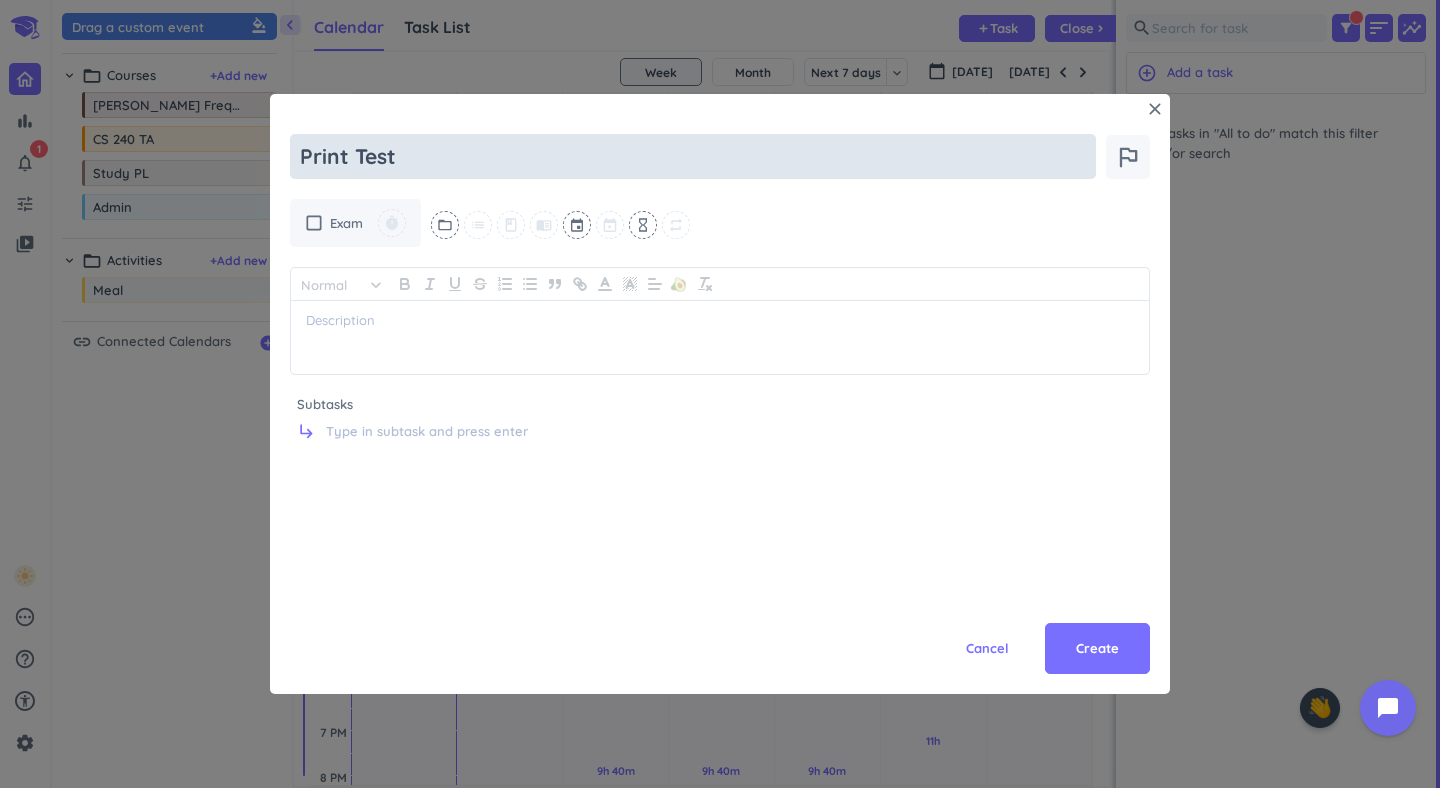type on "x" 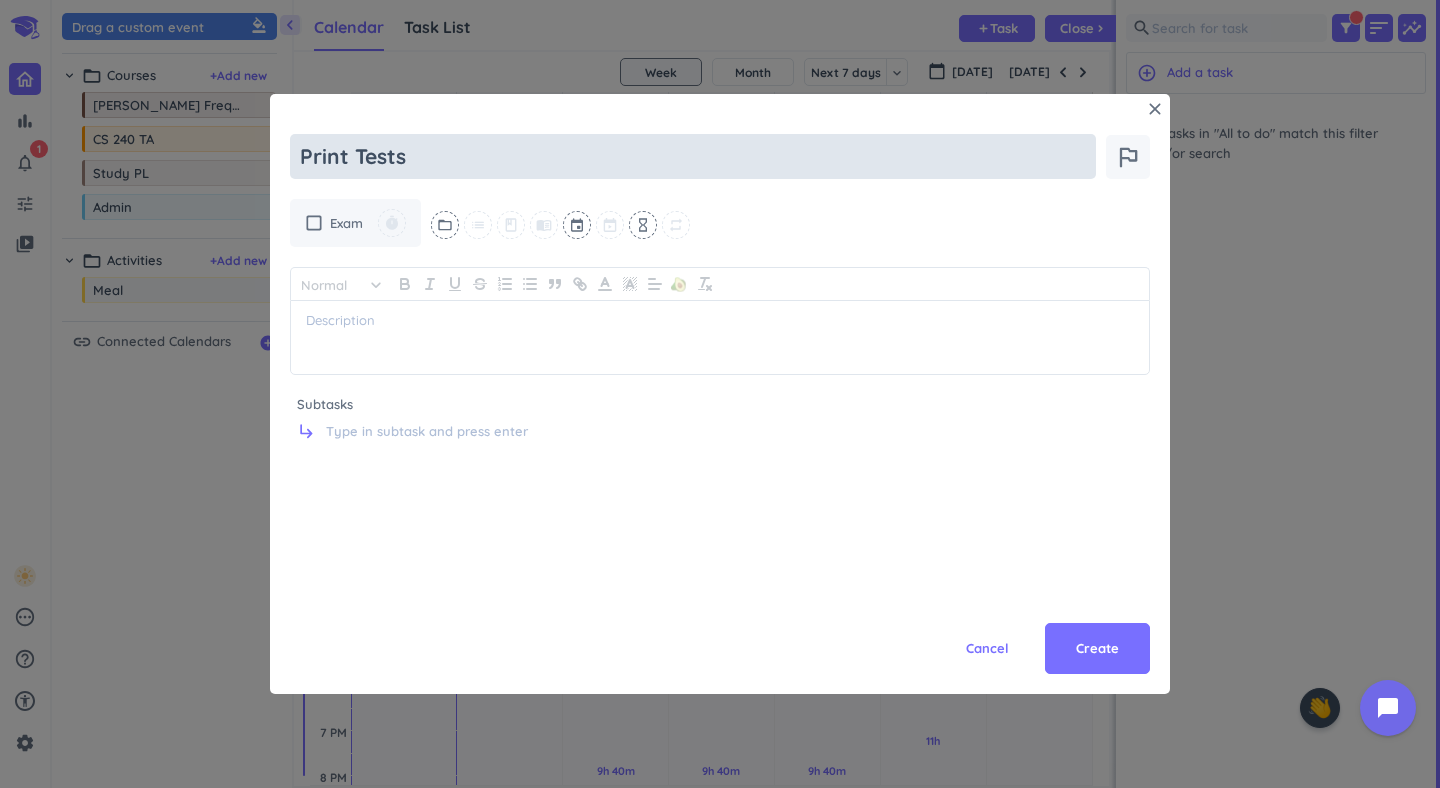 type on "x" 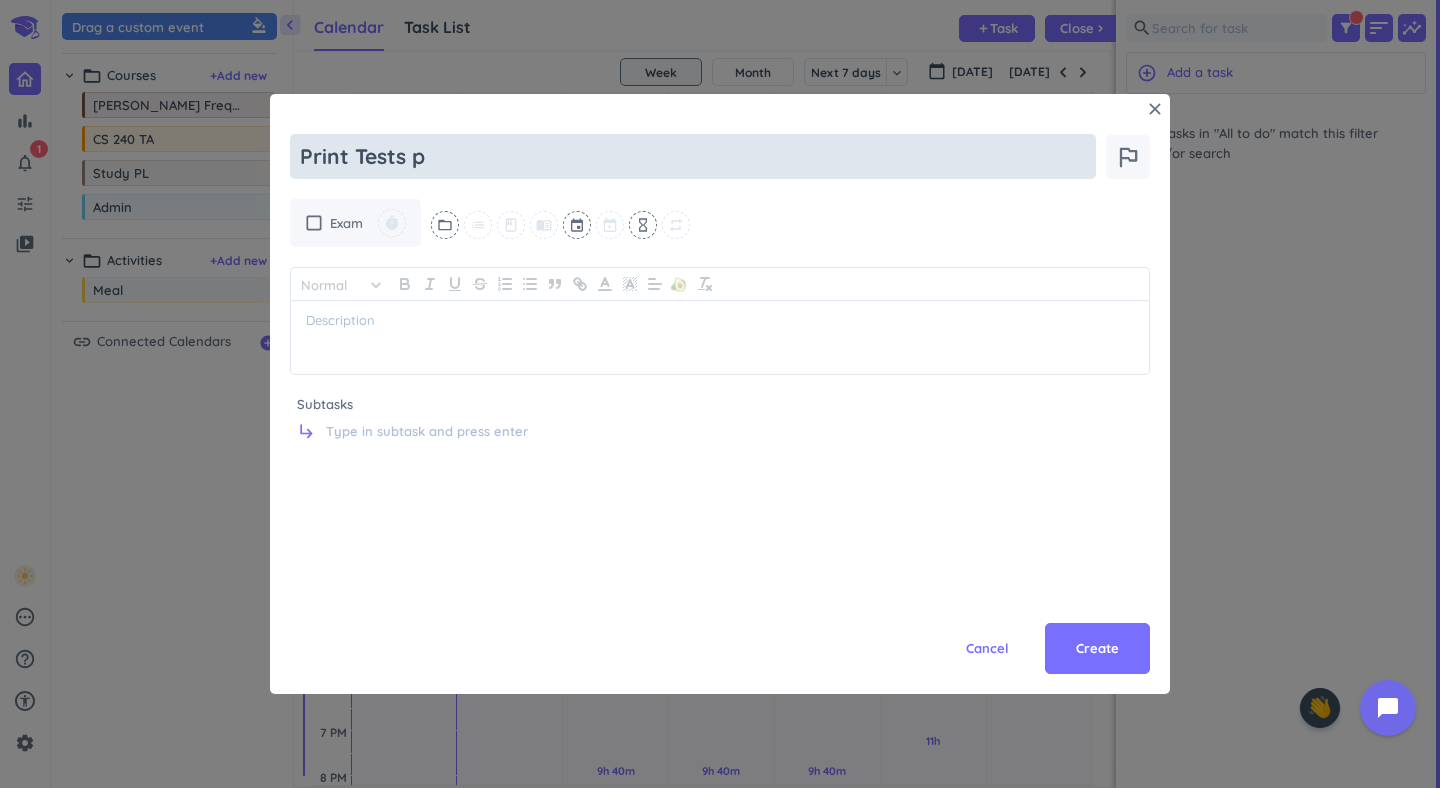 type on "x" 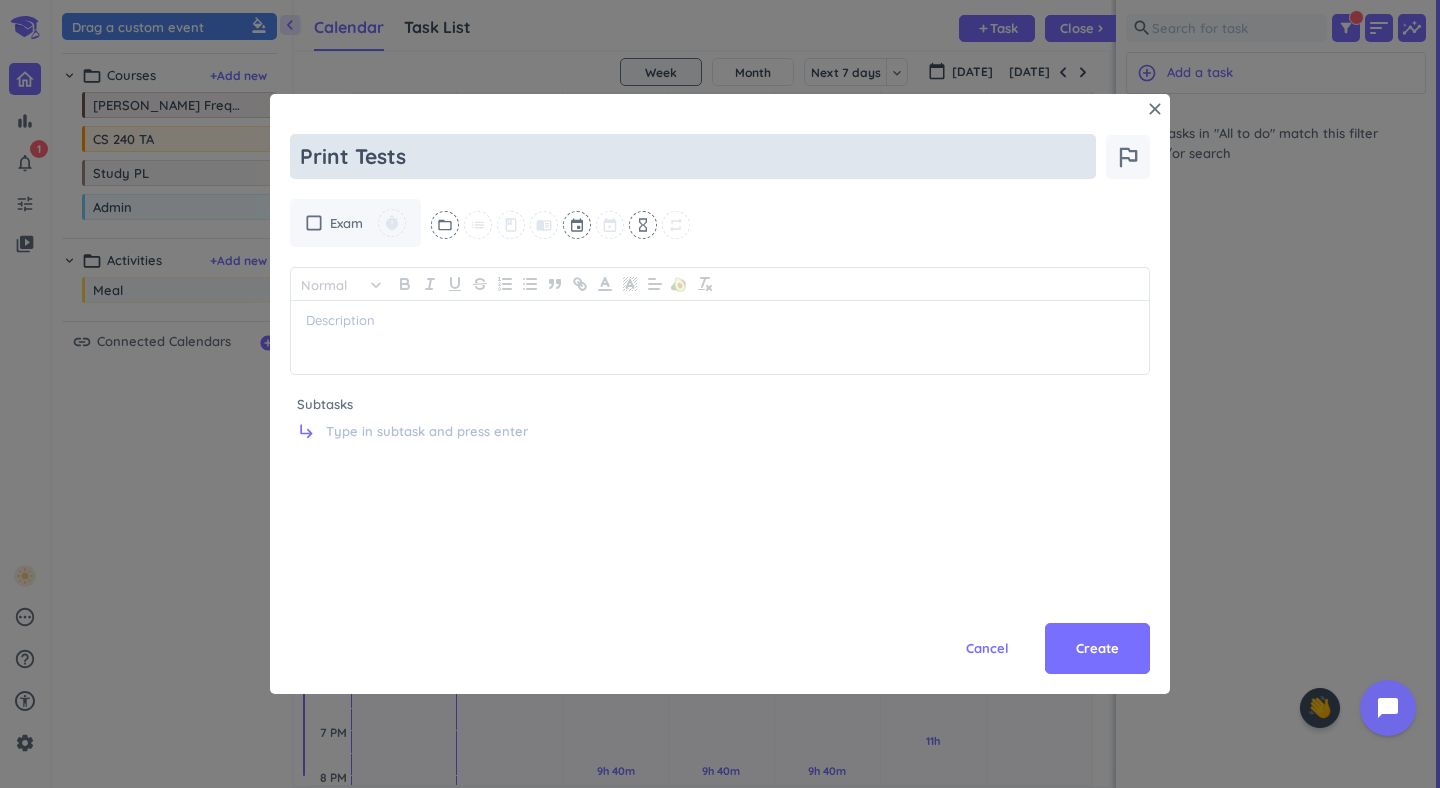 type on "x" 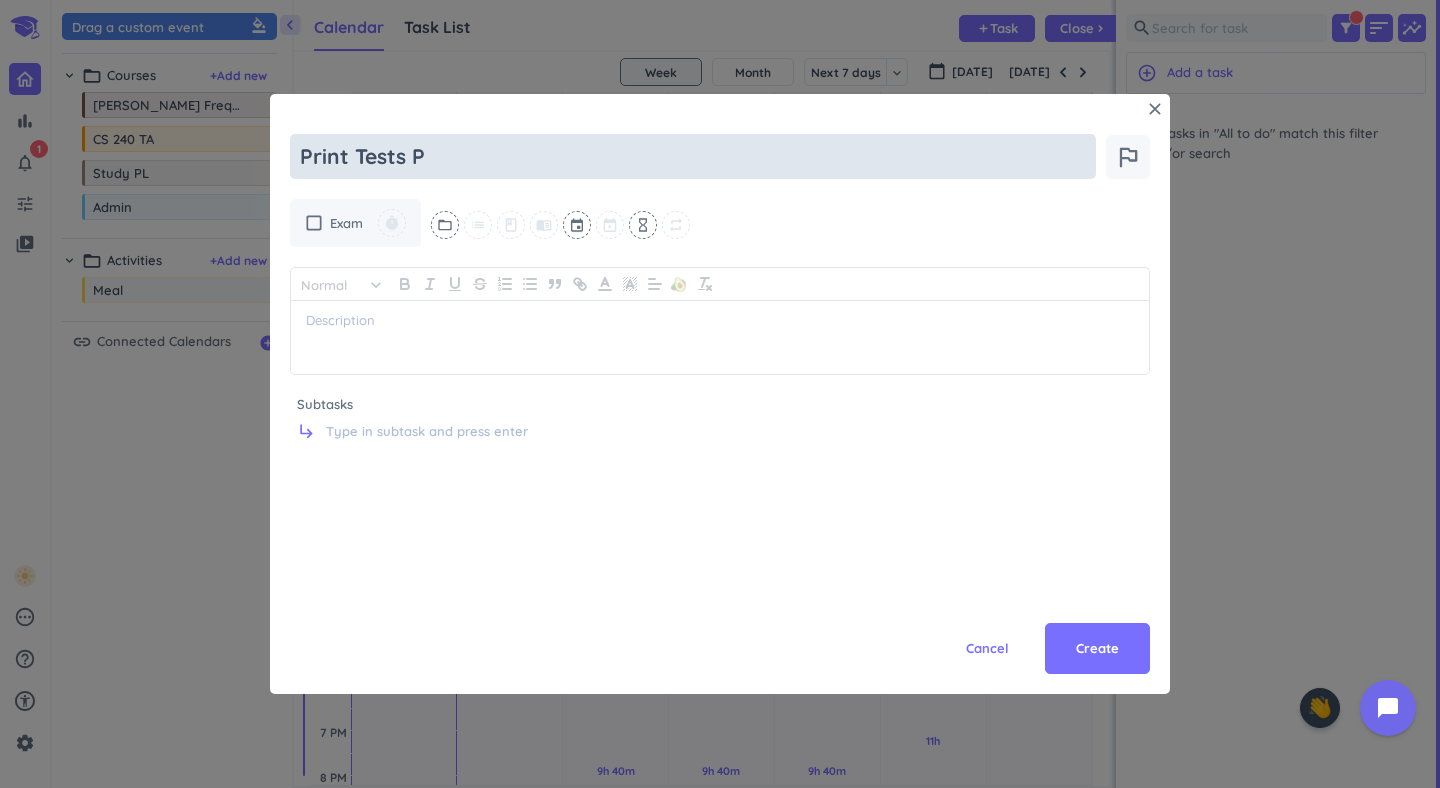 type on "x" 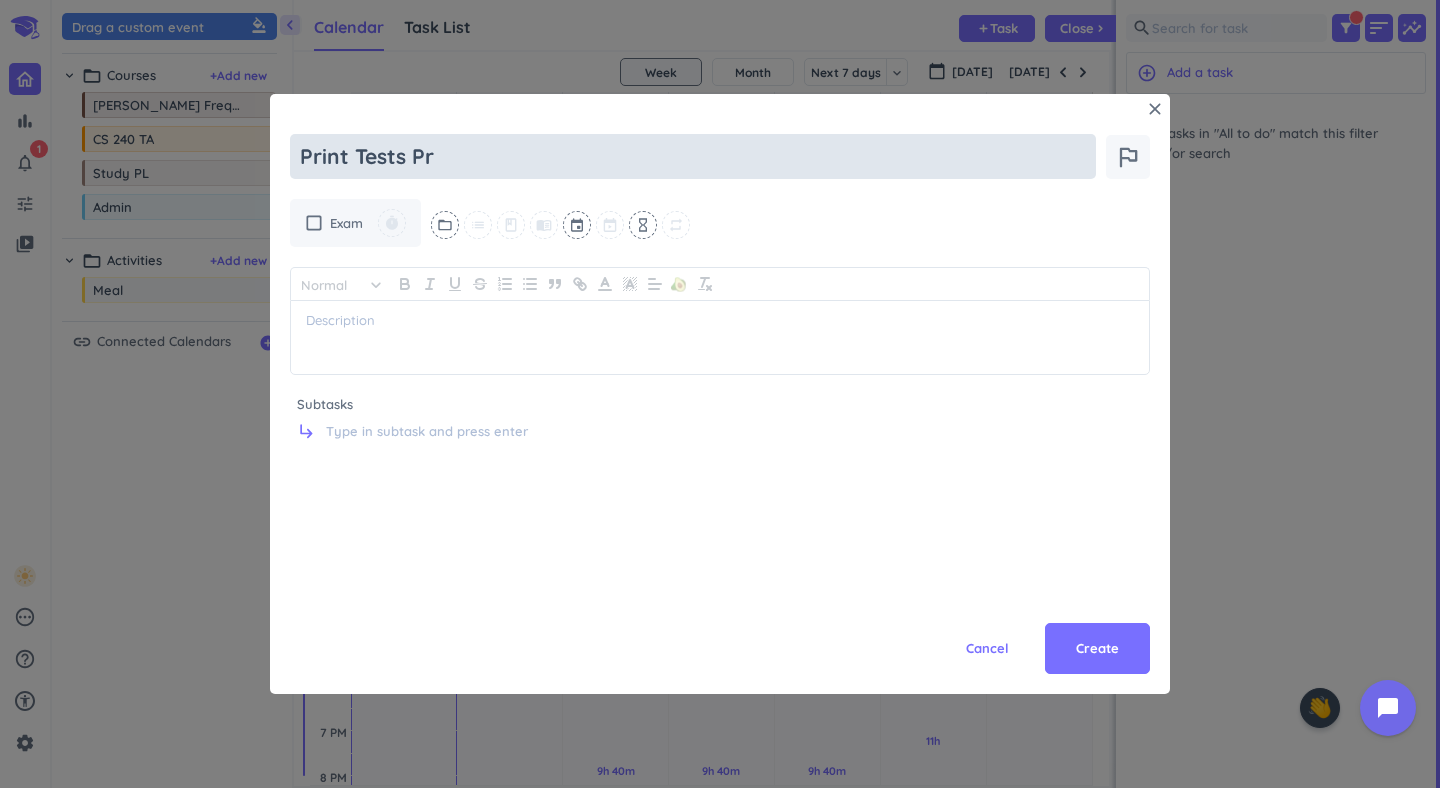 type on "x" 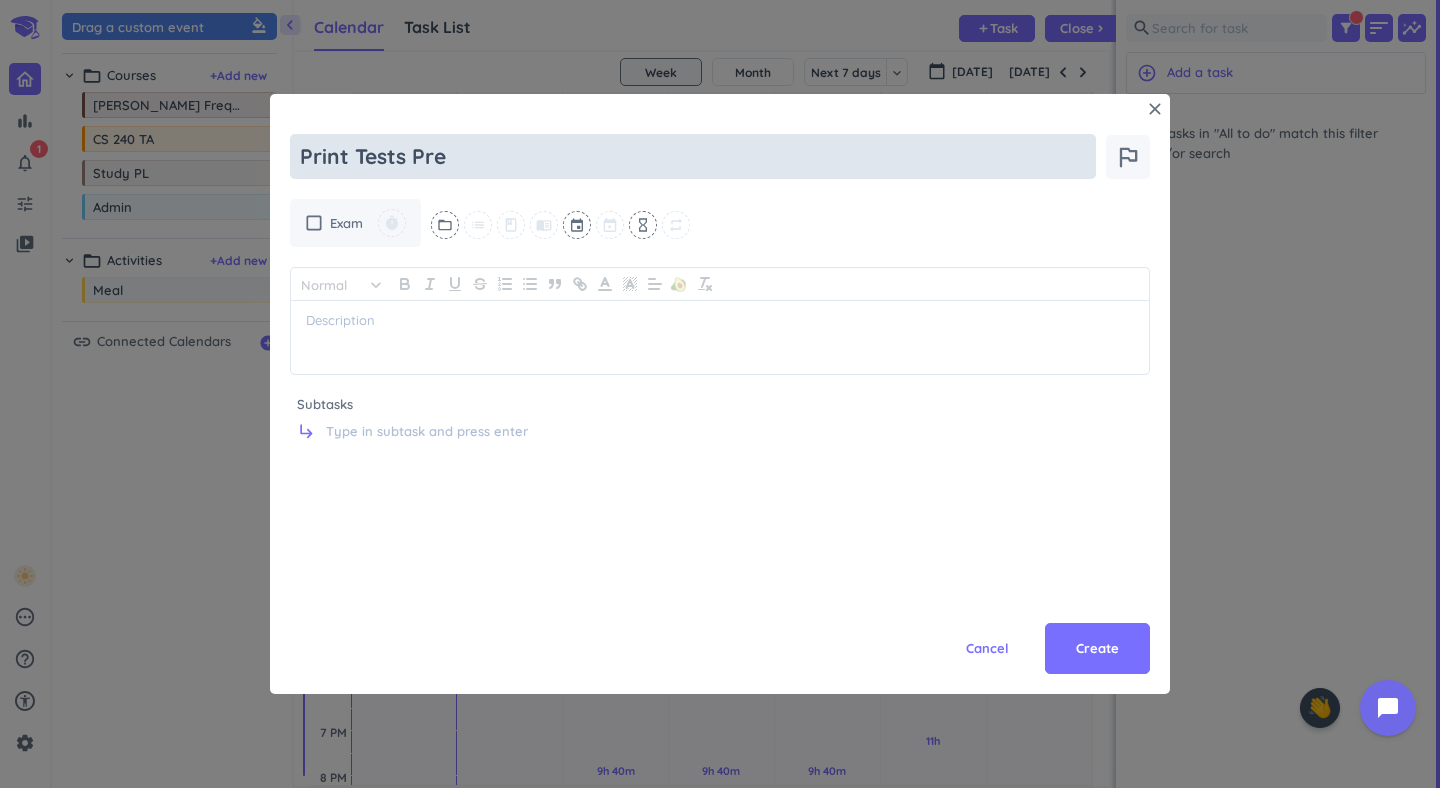type on "x" 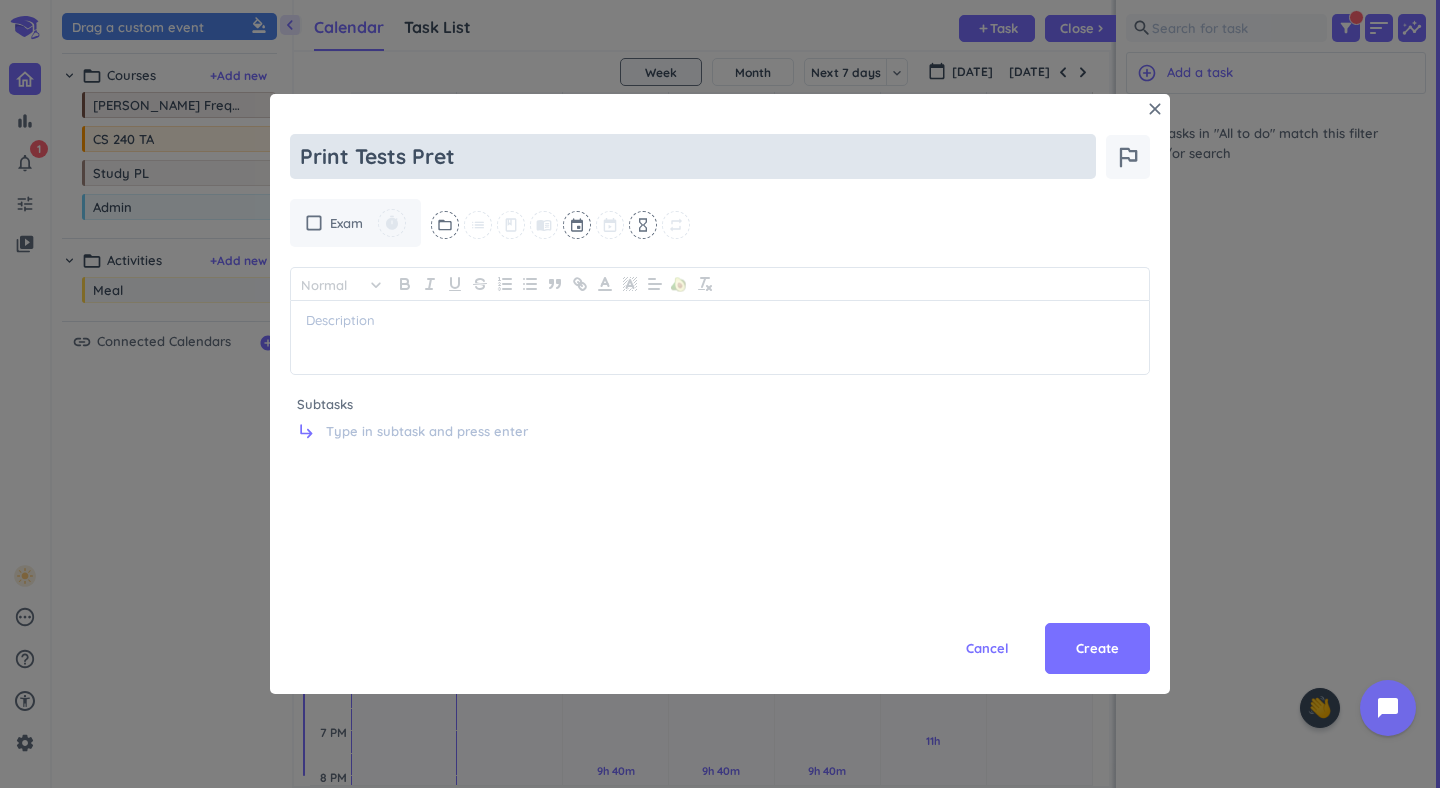 type on "x" 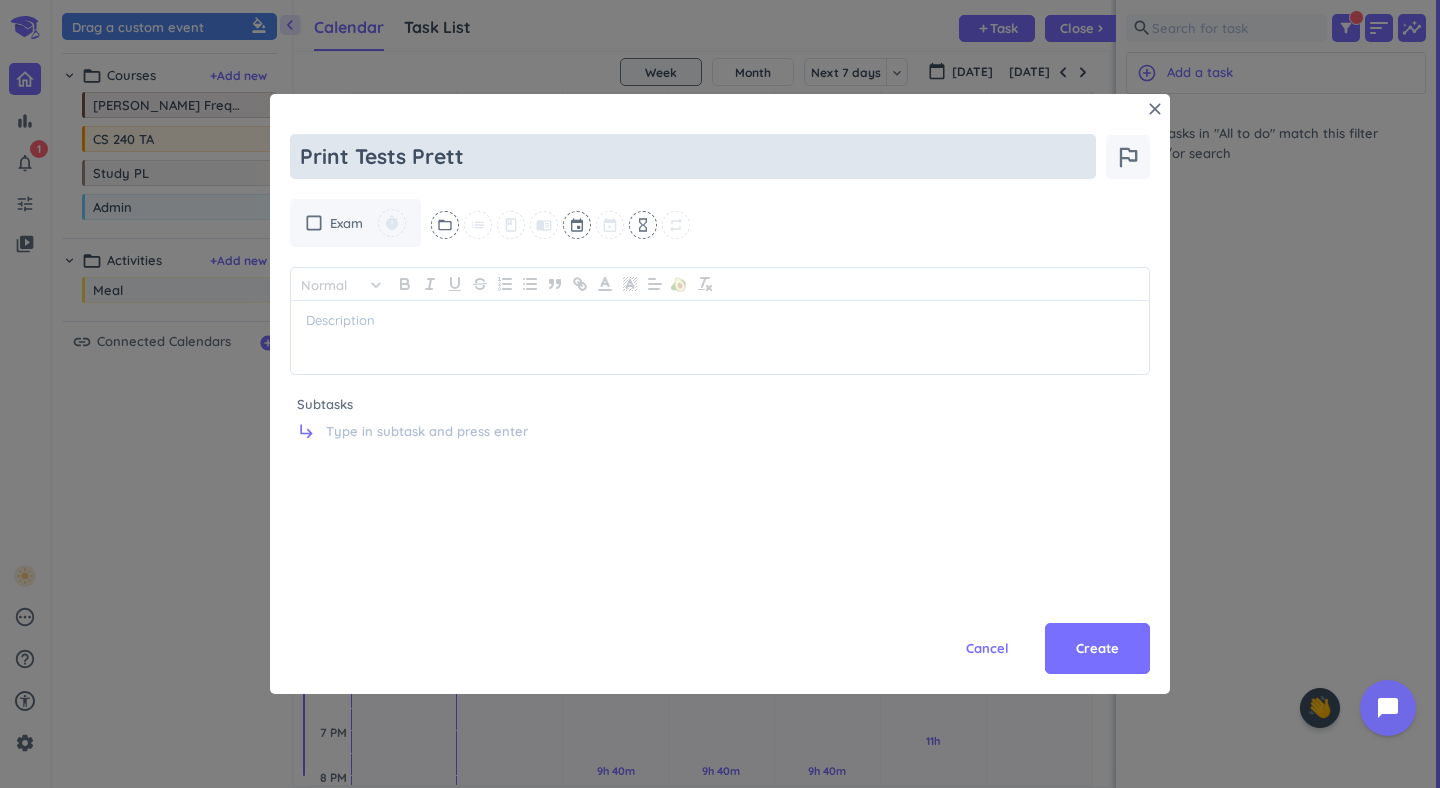 type on "x" 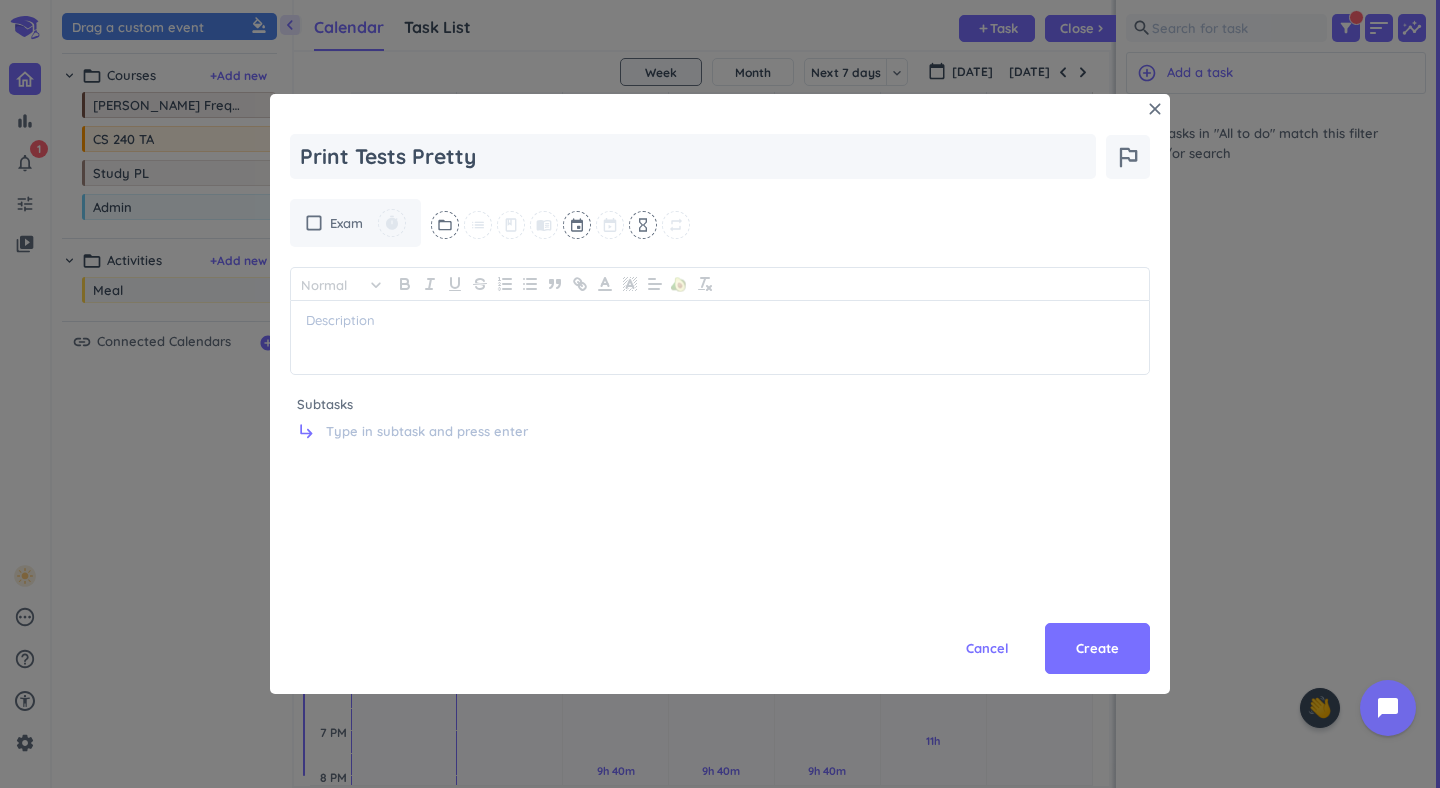 type on "Print Tests Pretty" 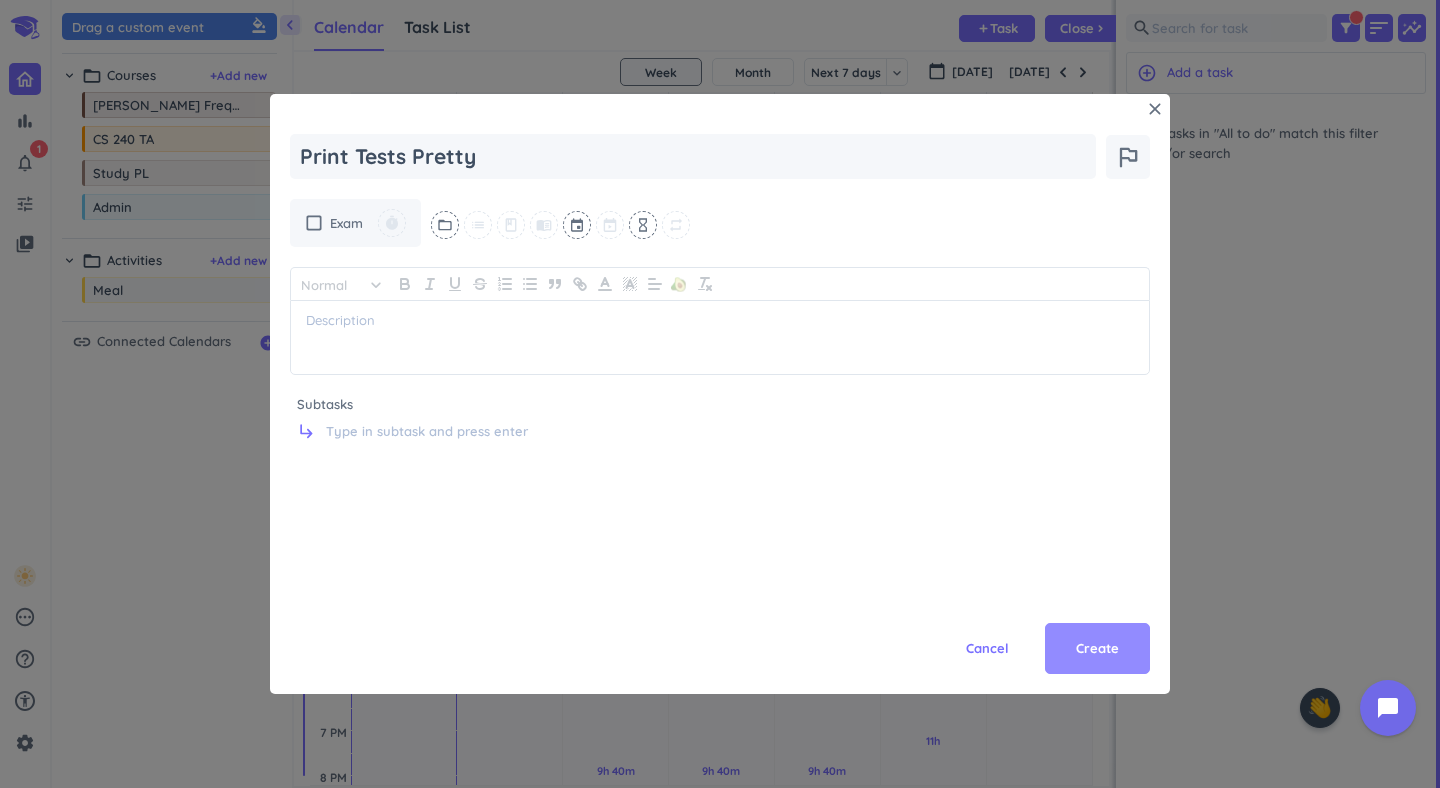 click on "Create" at bounding box center [1097, 649] 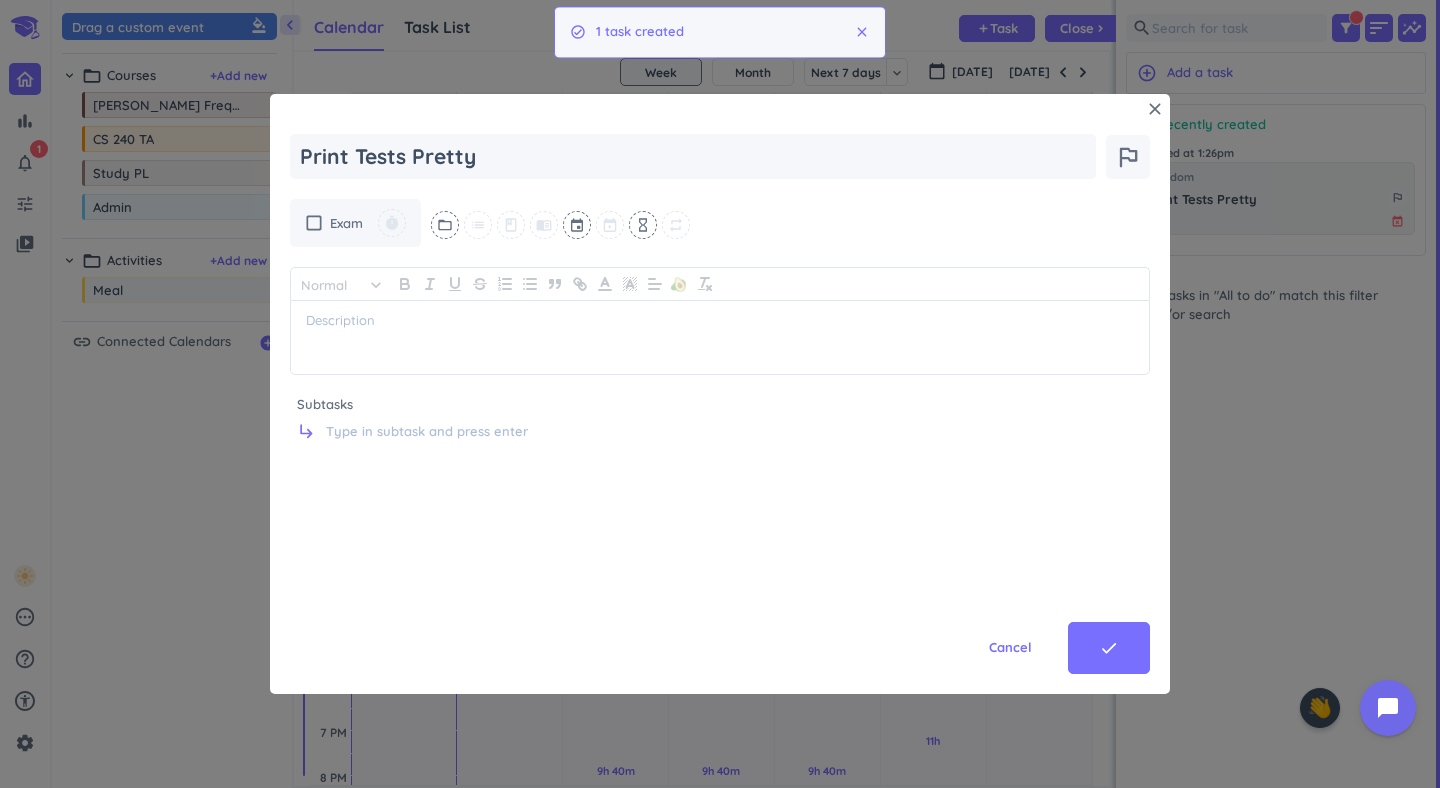 scroll, scrollTop: 1, scrollLeft: 1, axis: both 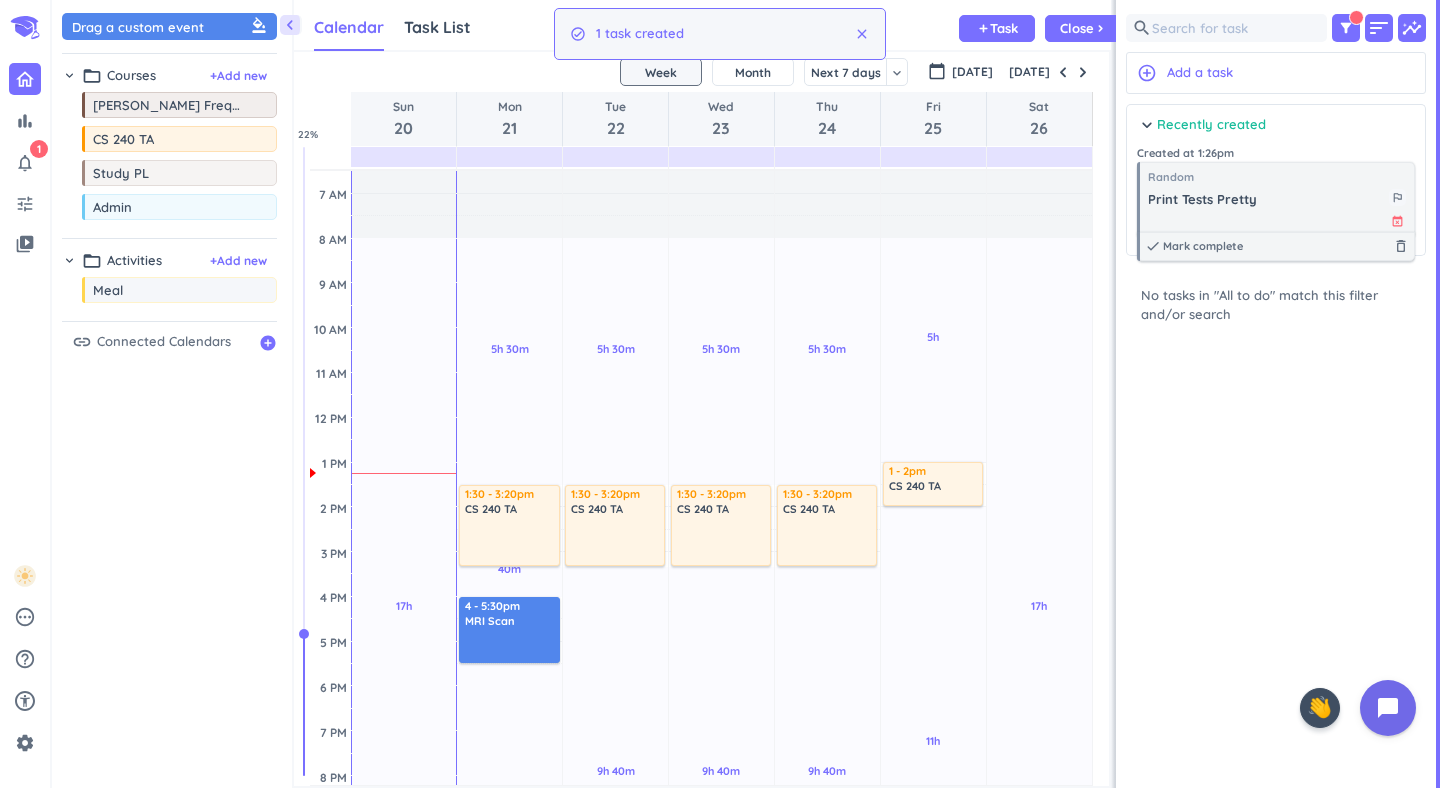 click on "Print Tests Pretty" at bounding box center (1268, 200) 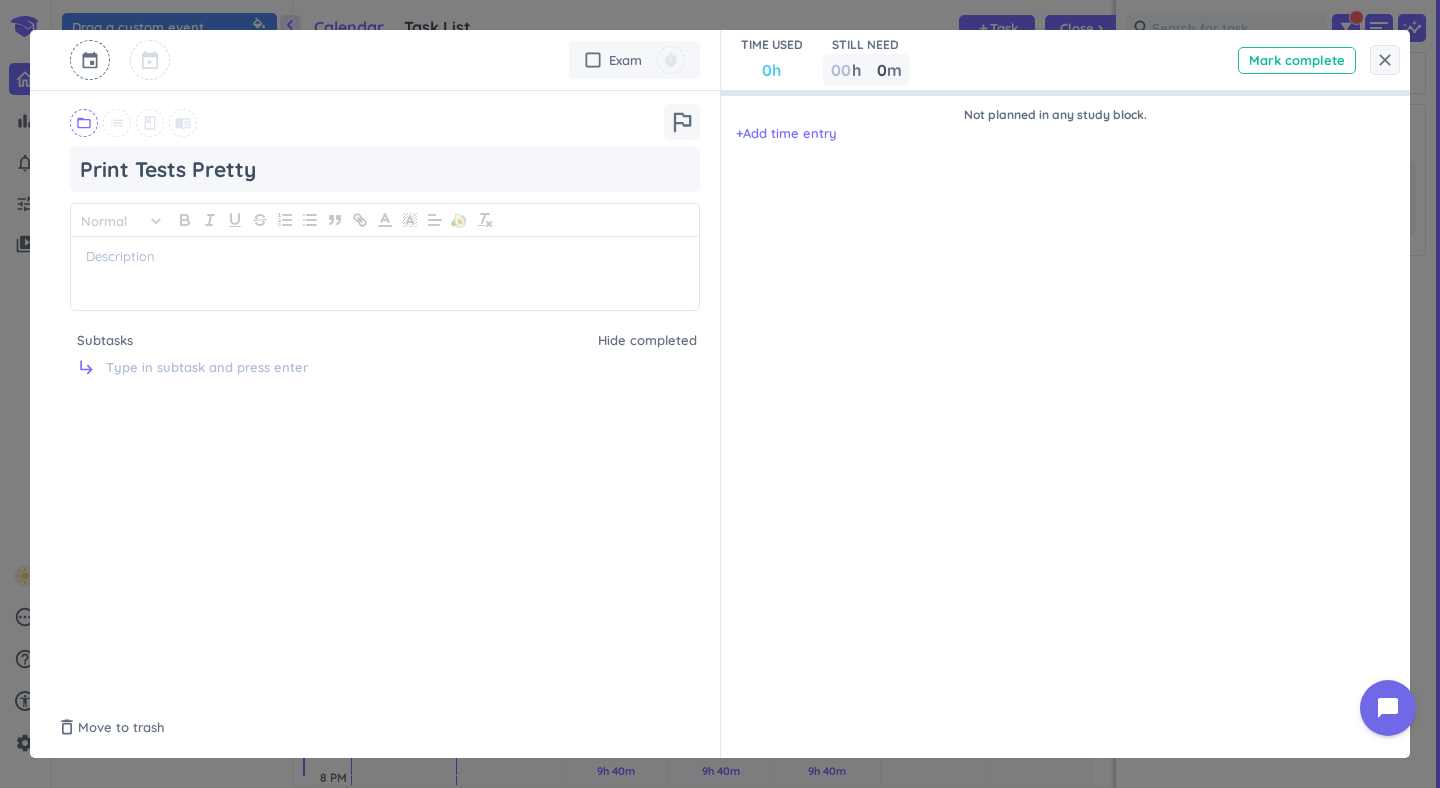 click on "folder_open" at bounding box center [84, 123] 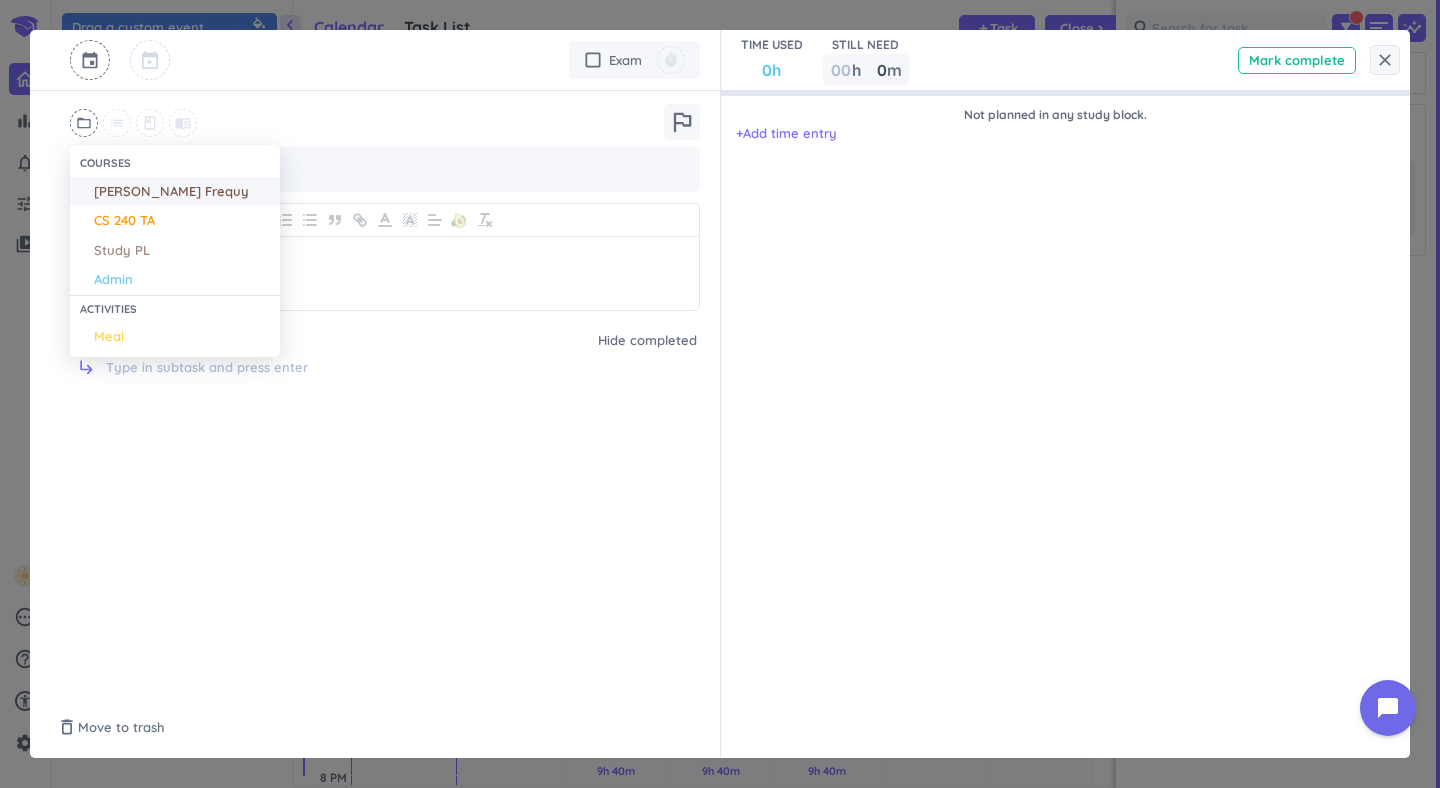 click on "[PERSON_NAME] Frequy" at bounding box center [171, 192] 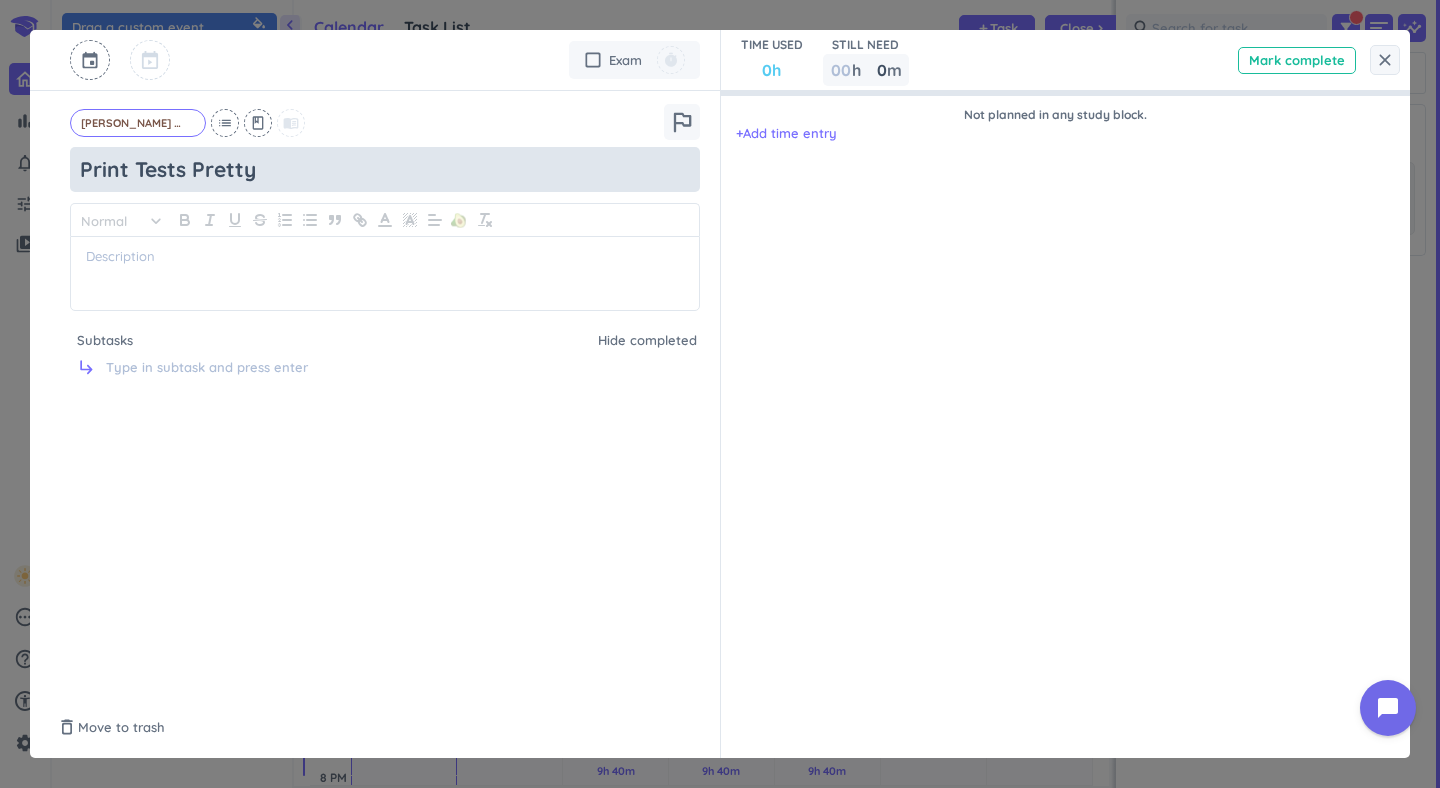 click on "Print Tests Pretty" at bounding box center [385, 169] 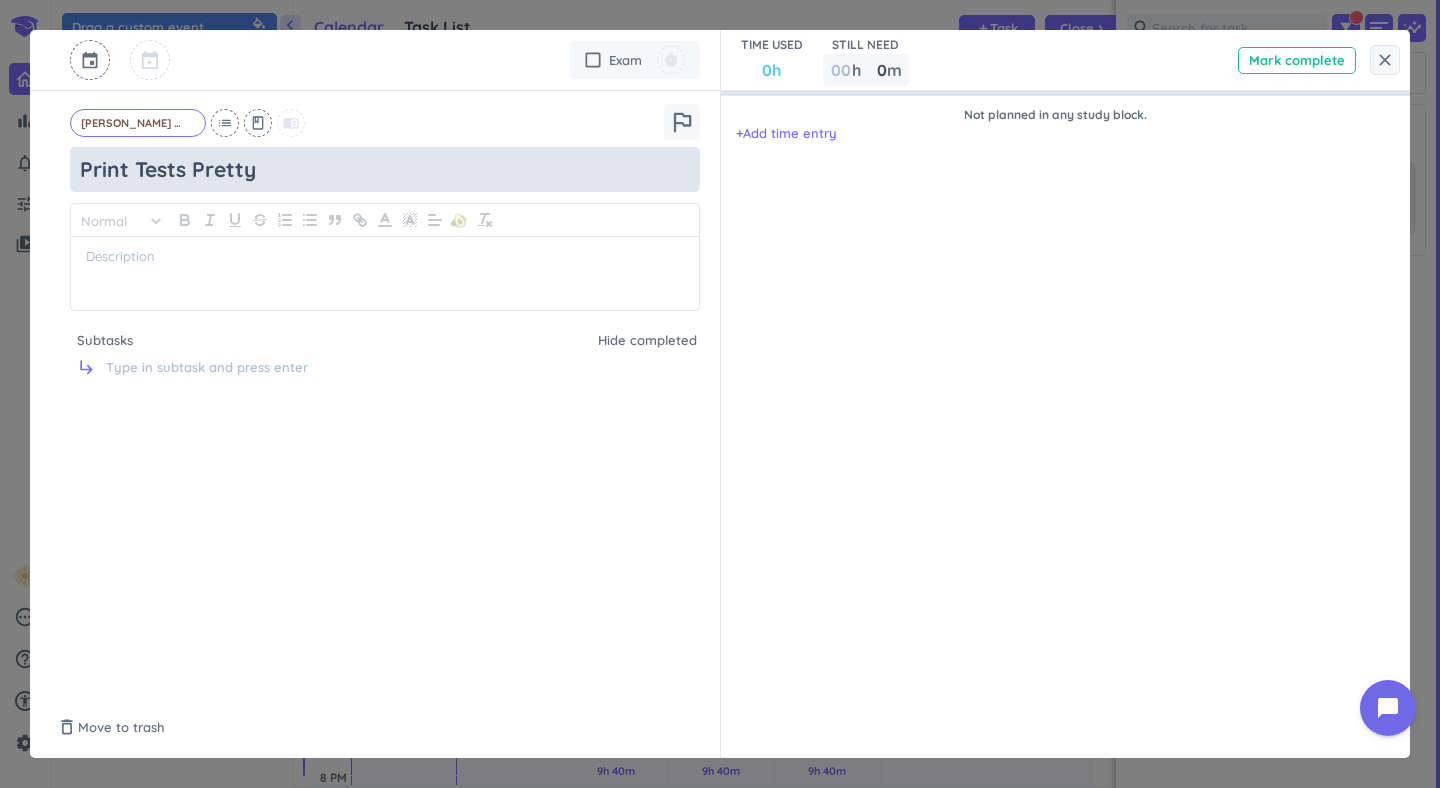 click on "Print Tests Pretty" at bounding box center (385, 169) 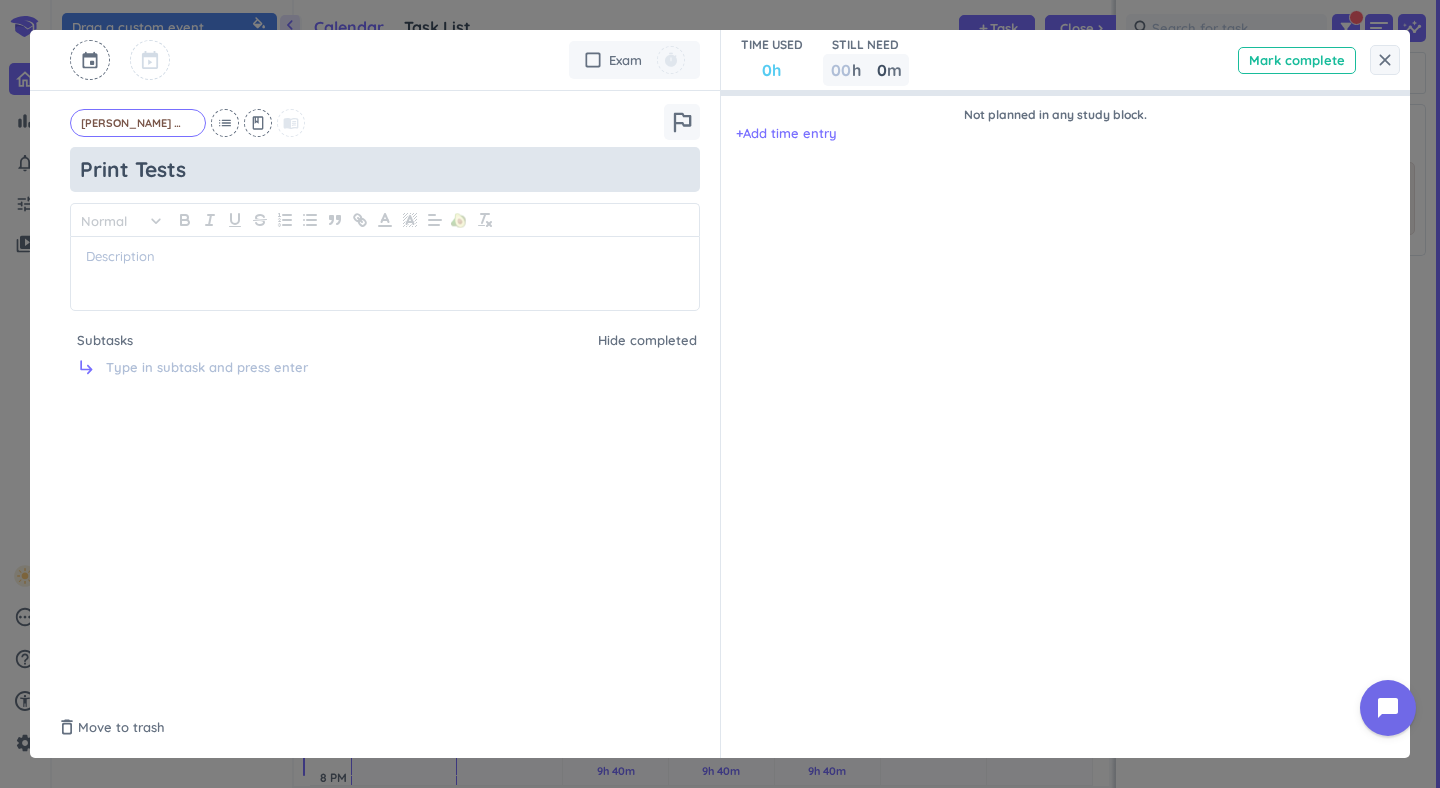 type on "Print Tests" 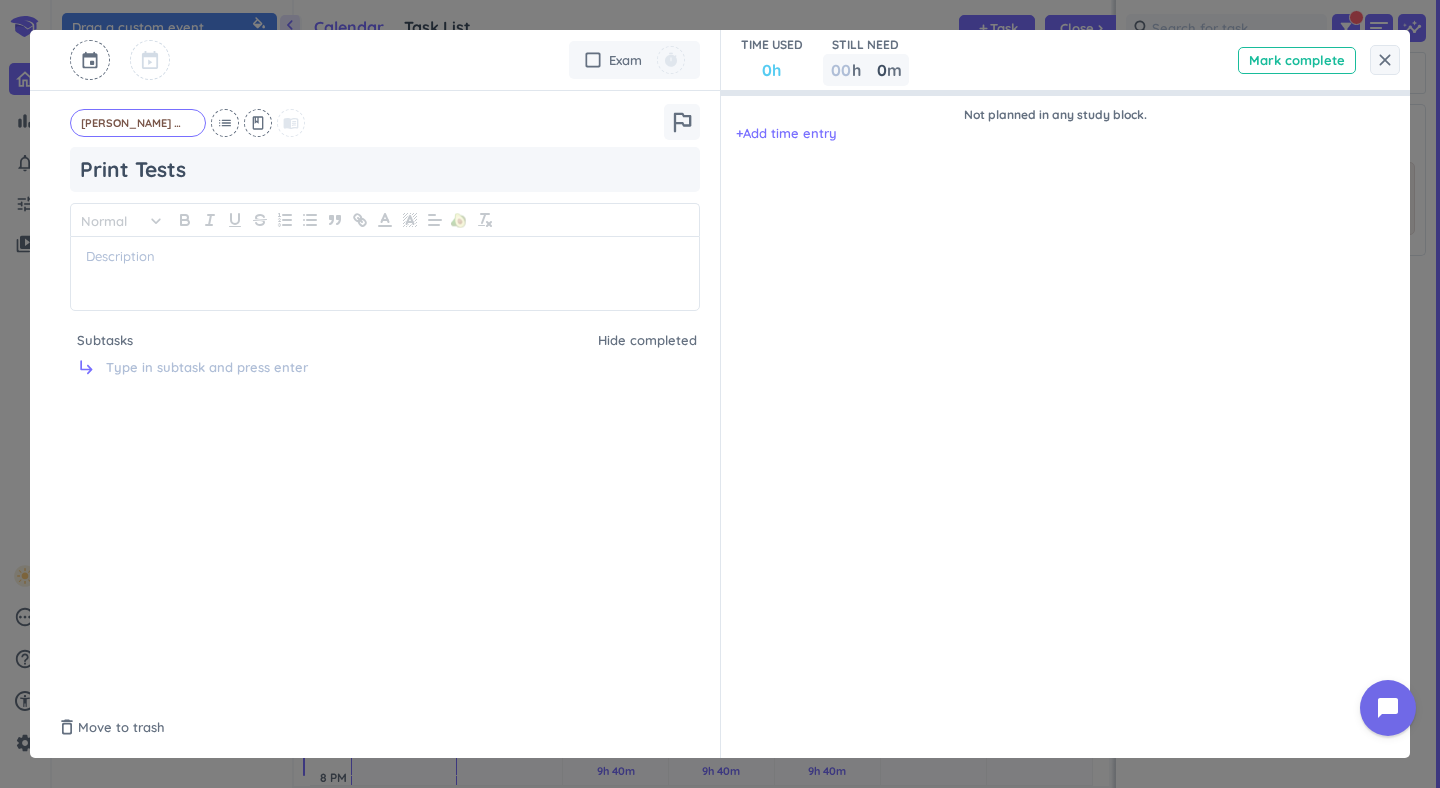 click on "event check_box_outline_blank Exam timer [PERSON_NAME] Frequy cancel list class menu_book outlined_flag Print Tests Normal keyboard_arrow_down                                                                             🥑             Subtasks Hide completed subdirectory_arrow_right" at bounding box center (375, 394) 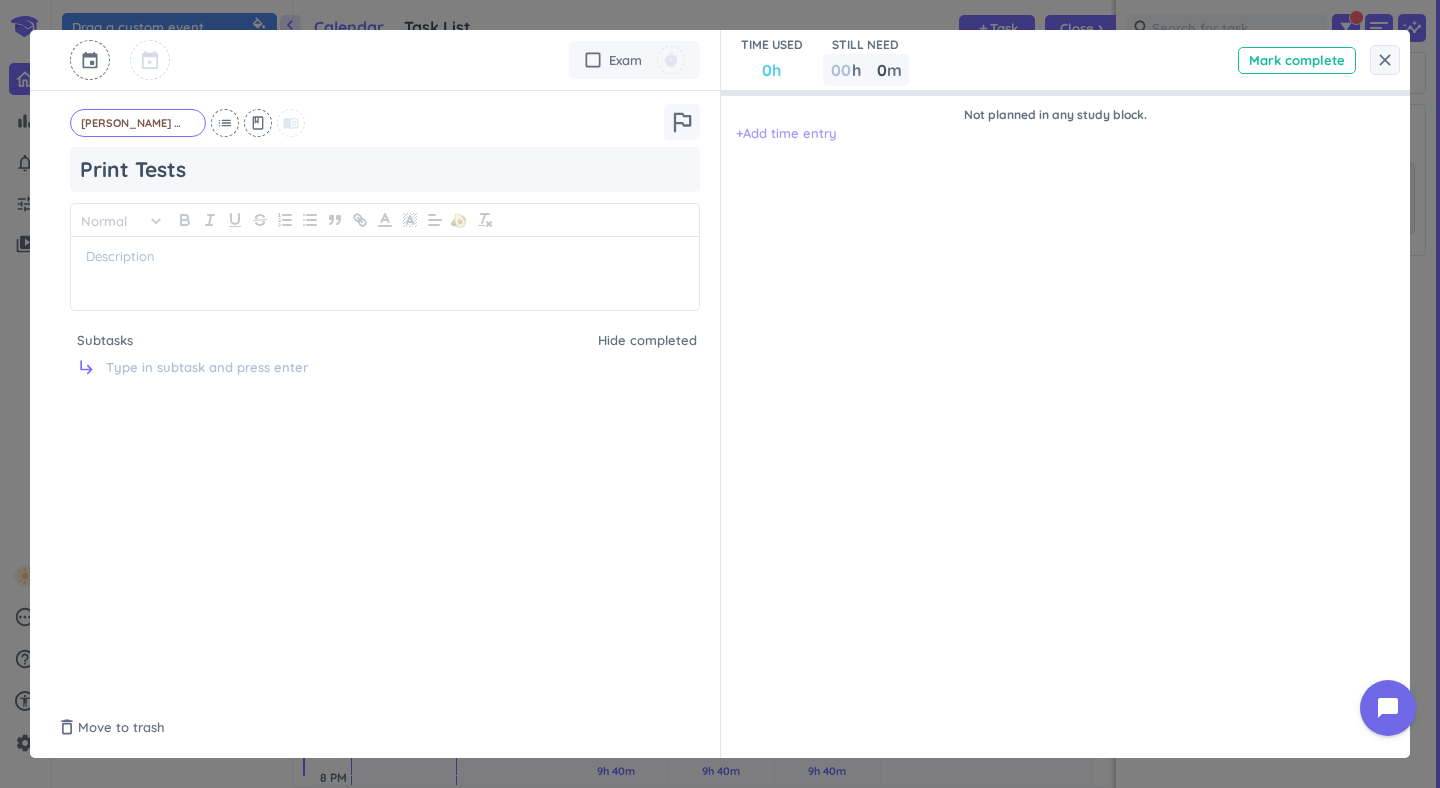 click on "+  Add time entry" at bounding box center [786, 134] 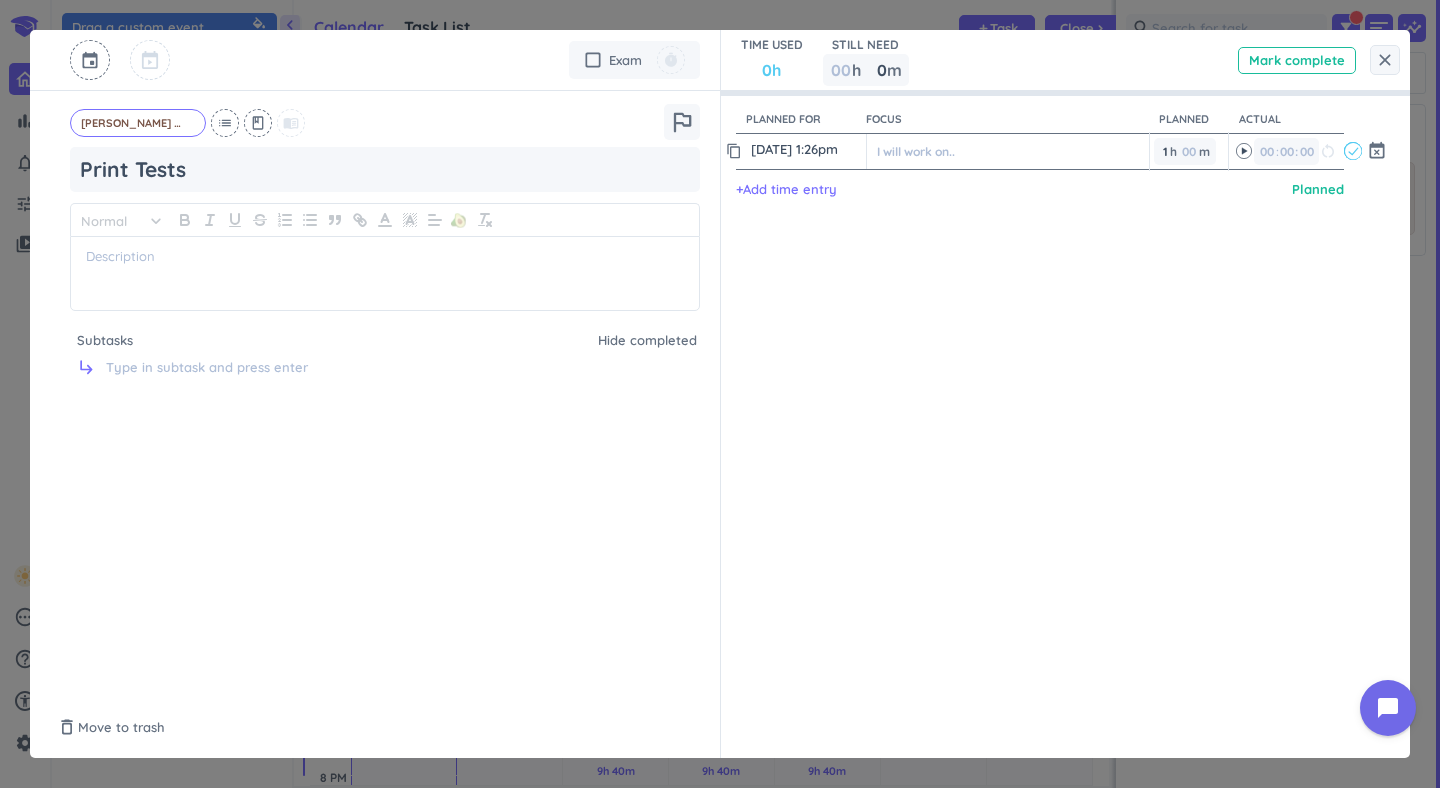 click 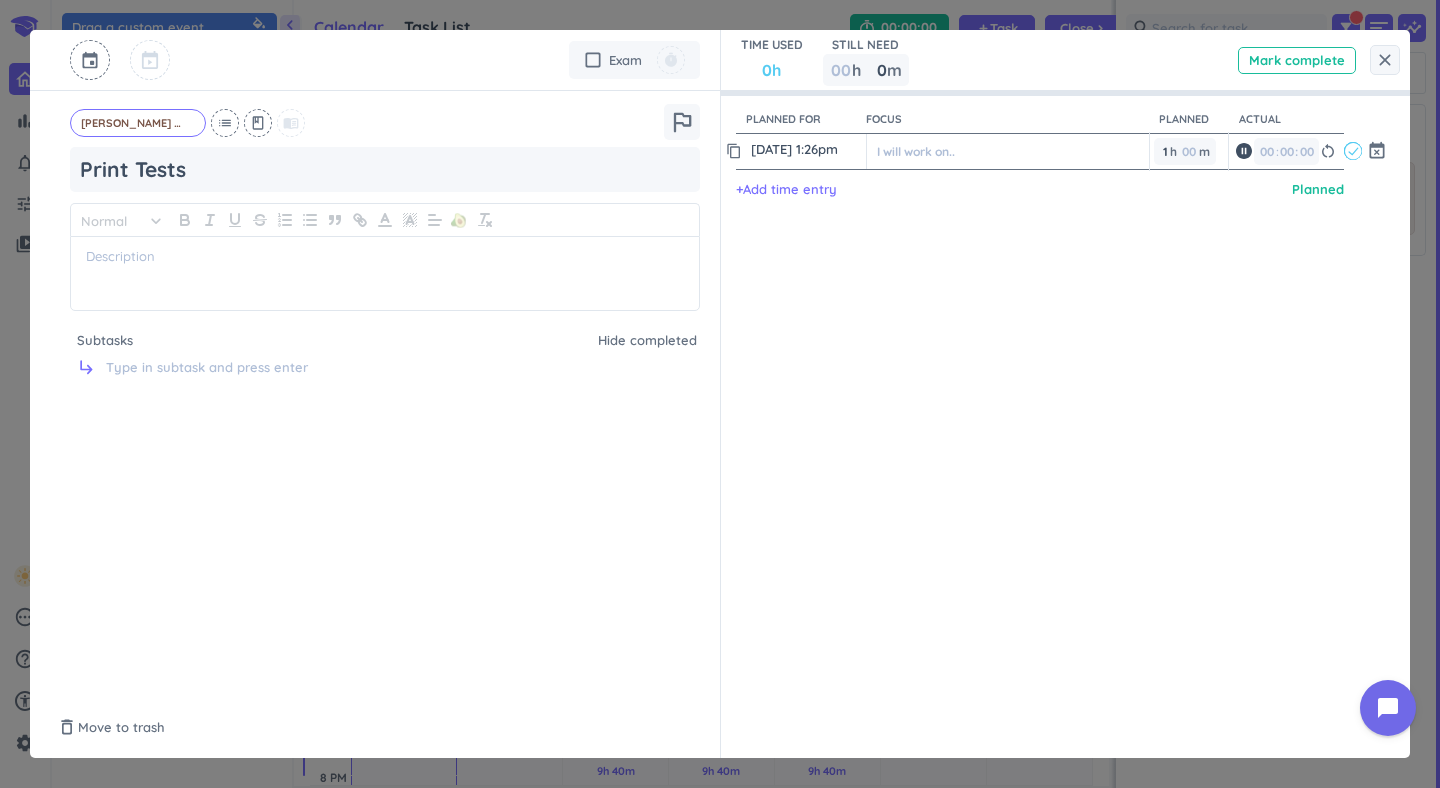 type on "0-1" 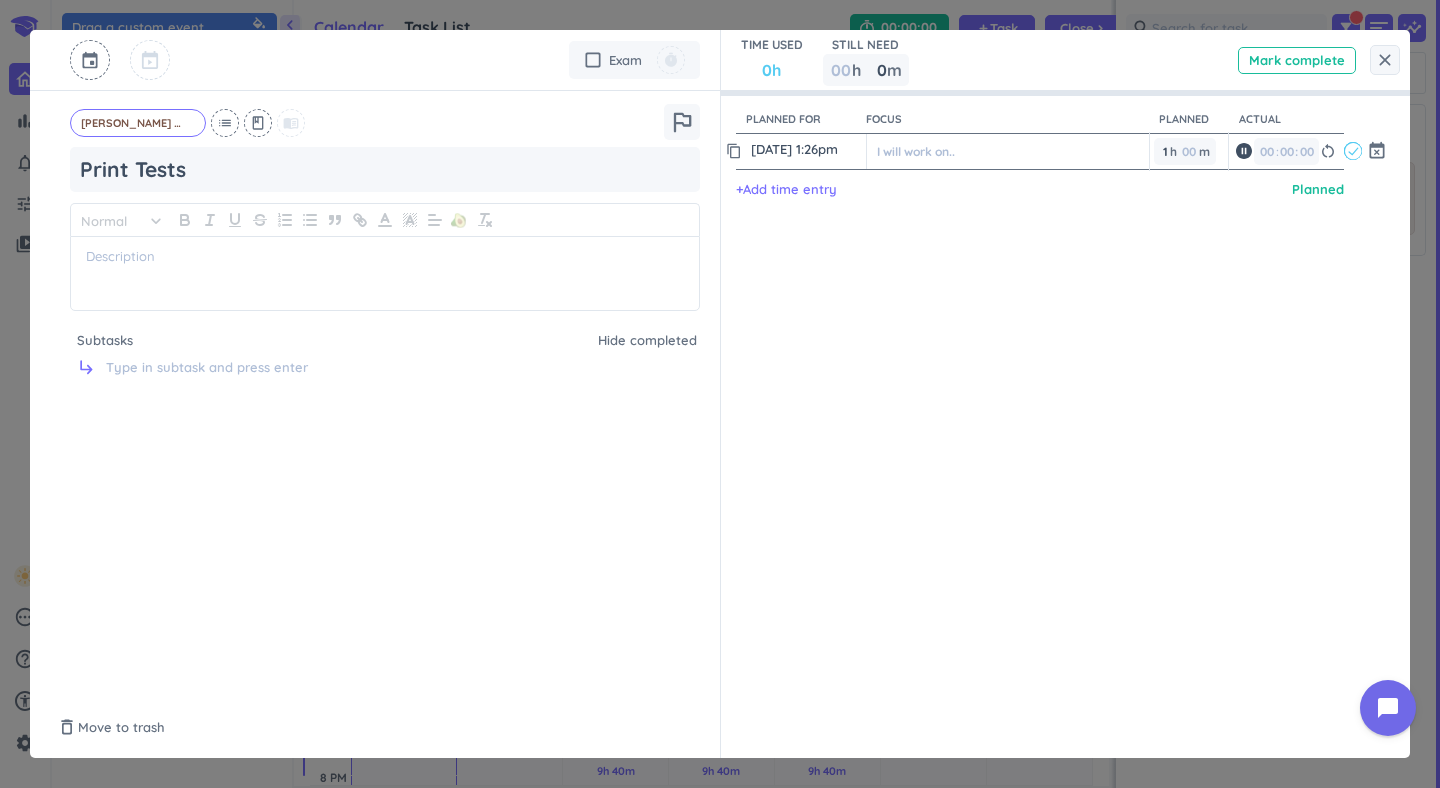 type on "0-12" 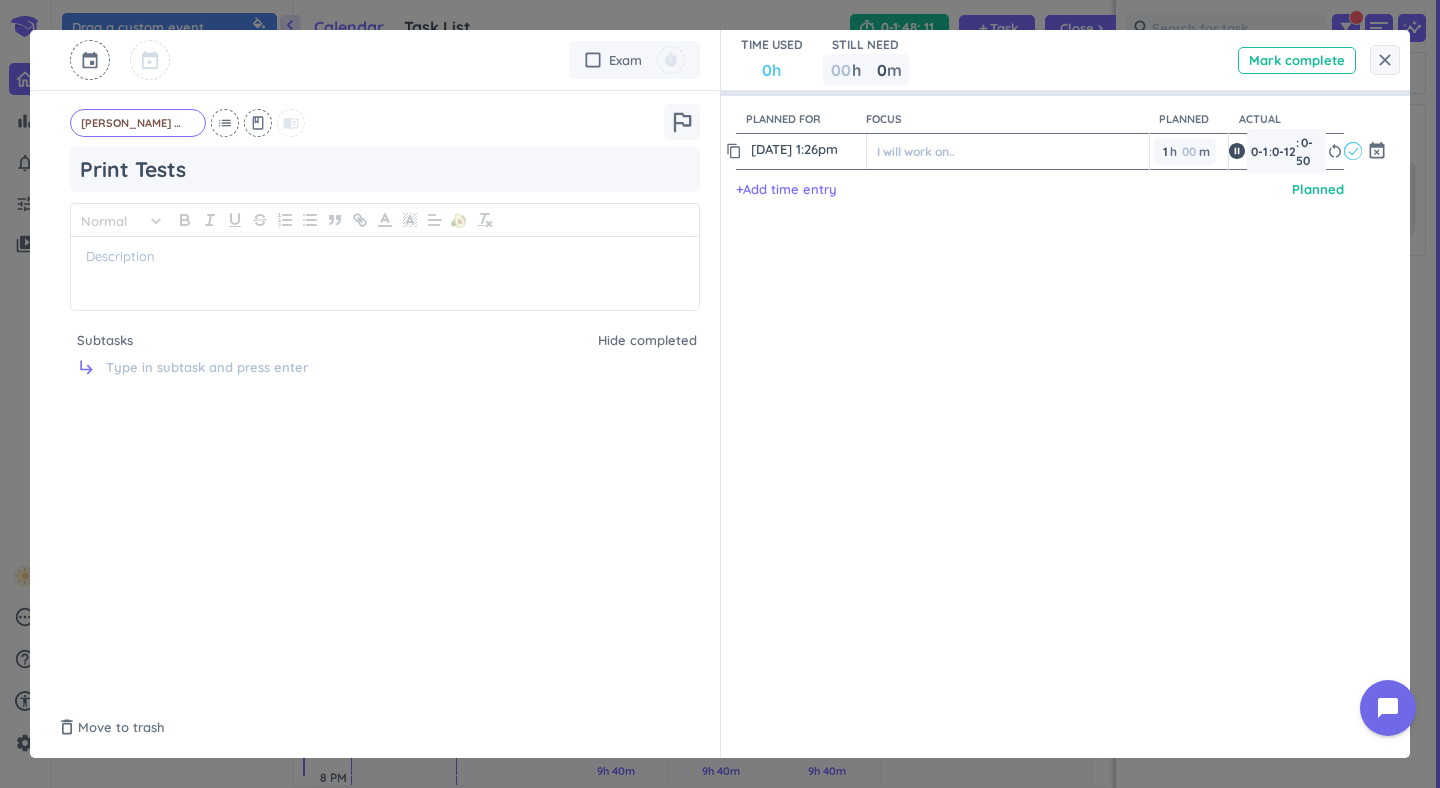 type on "00" 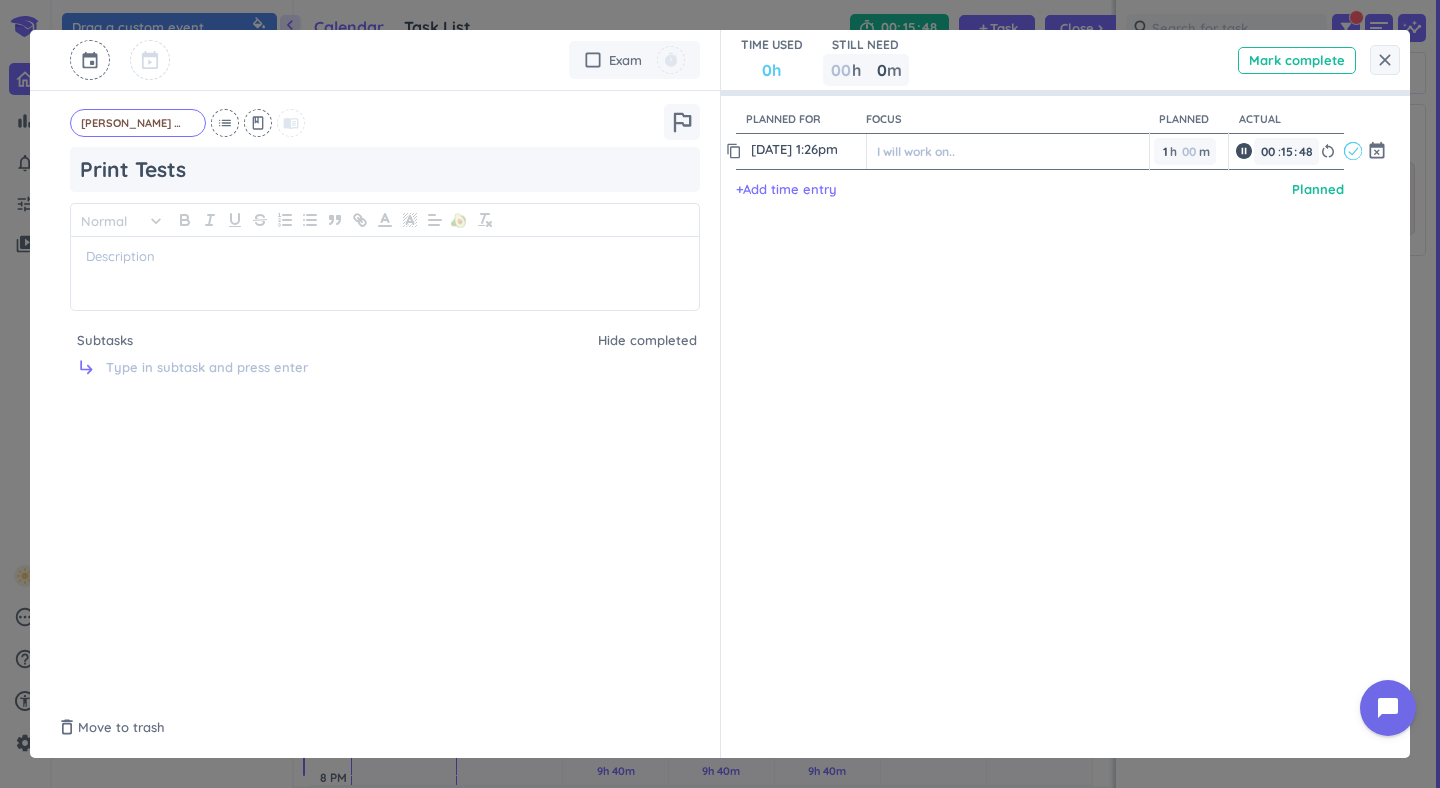 type on "16" 